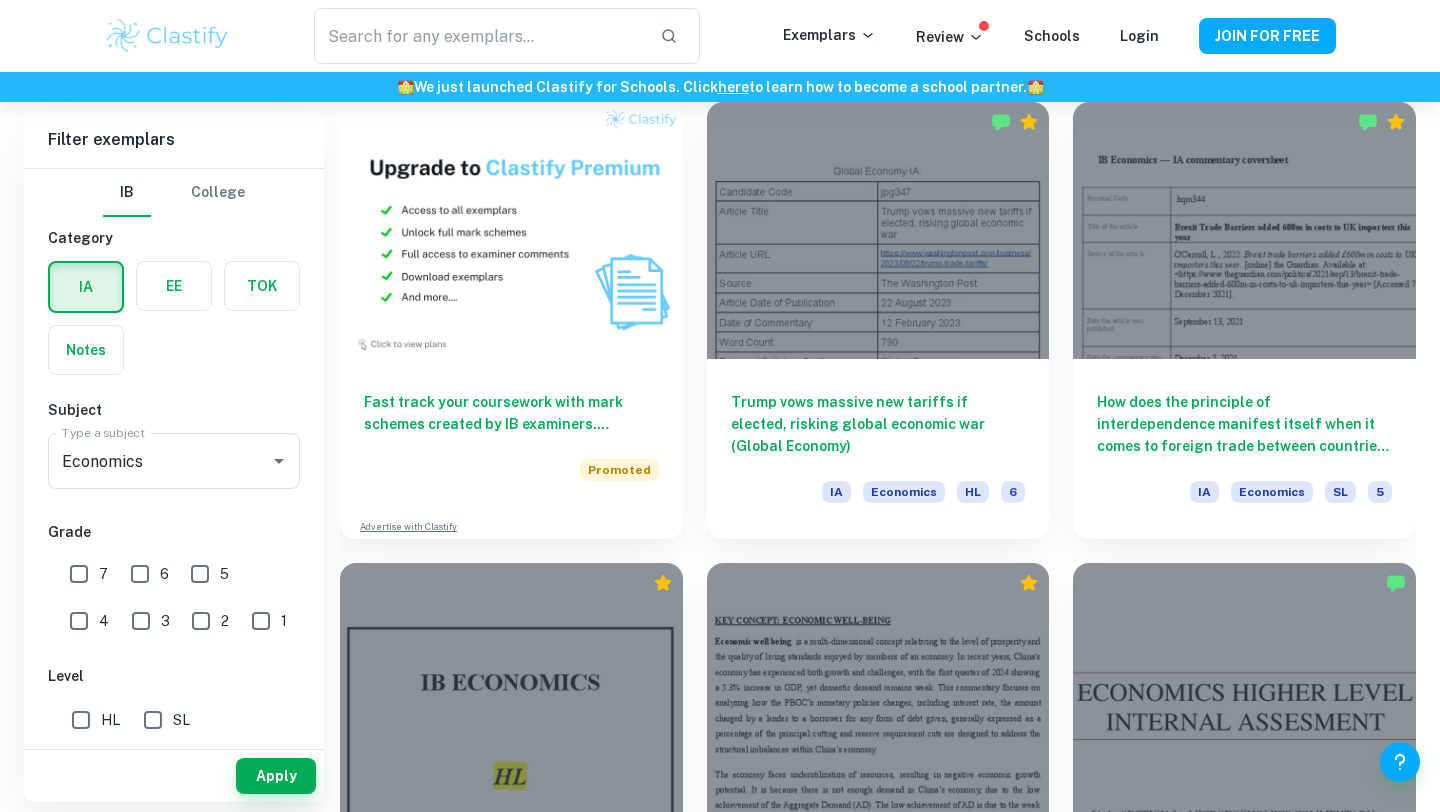 scroll, scrollTop: 1481, scrollLeft: 0, axis: vertical 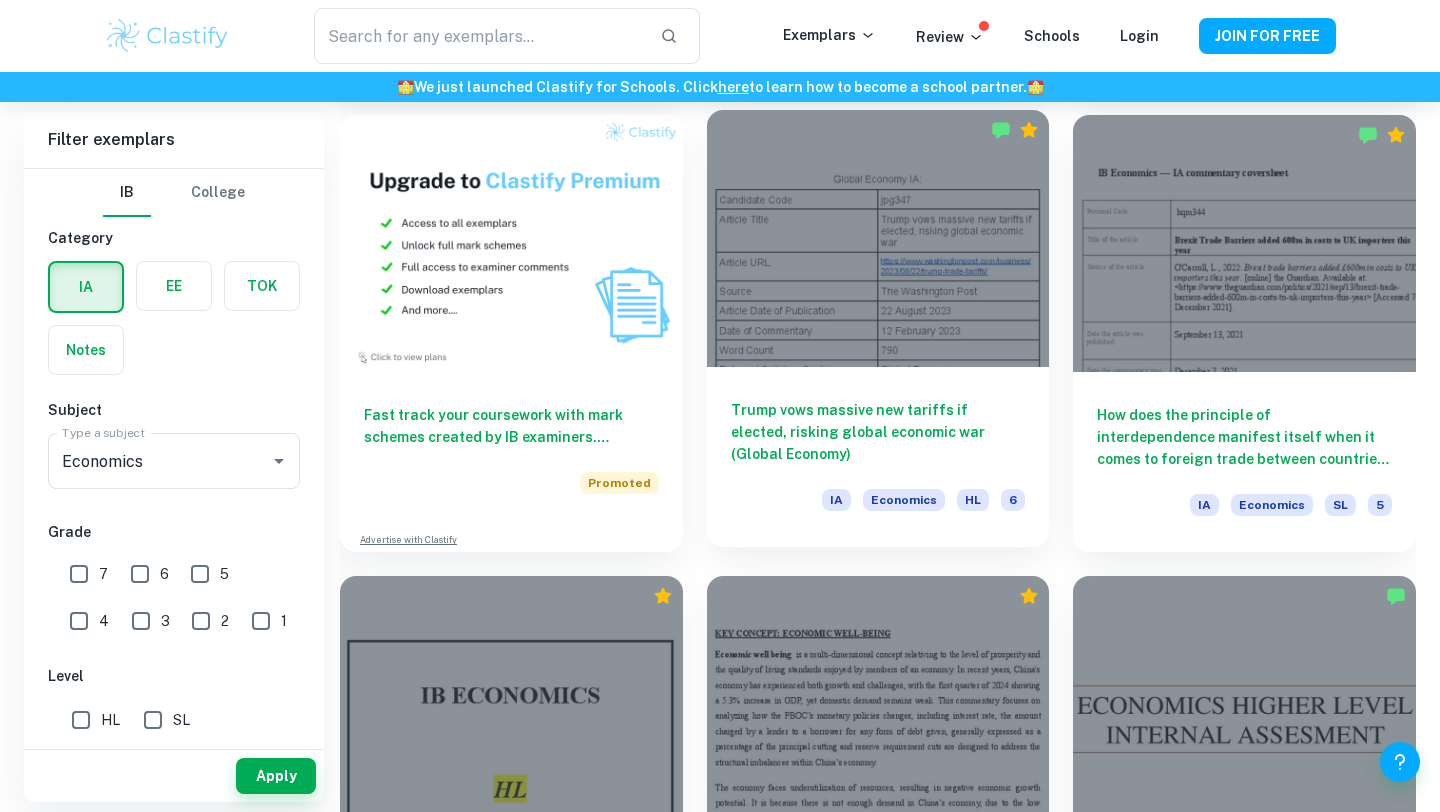 click on "Trump vows massive new tariffs if
elected, risking global economic
war (Global Economy)" at bounding box center (878, 432) 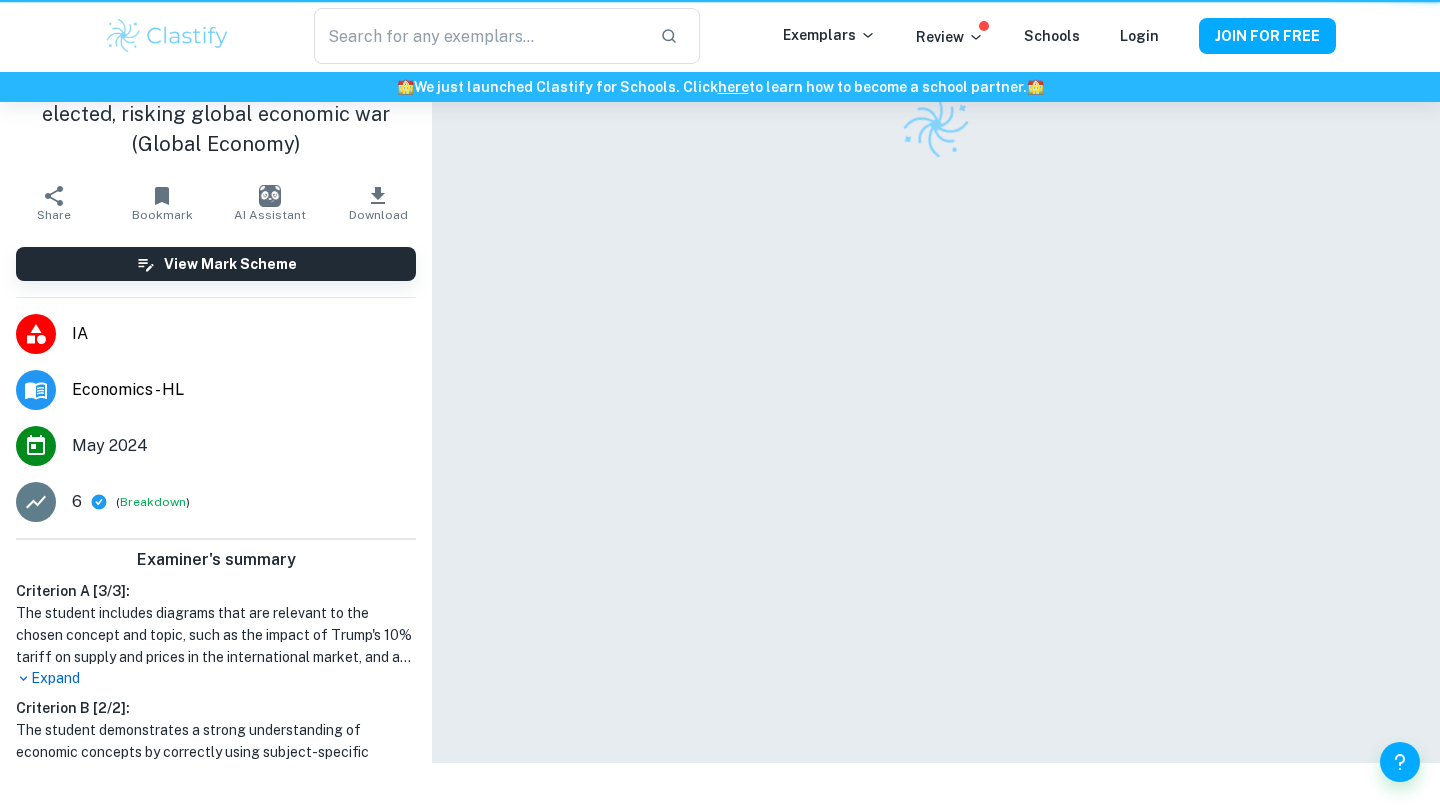 scroll, scrollTop: 0, scrollLeft: 0, axis: both 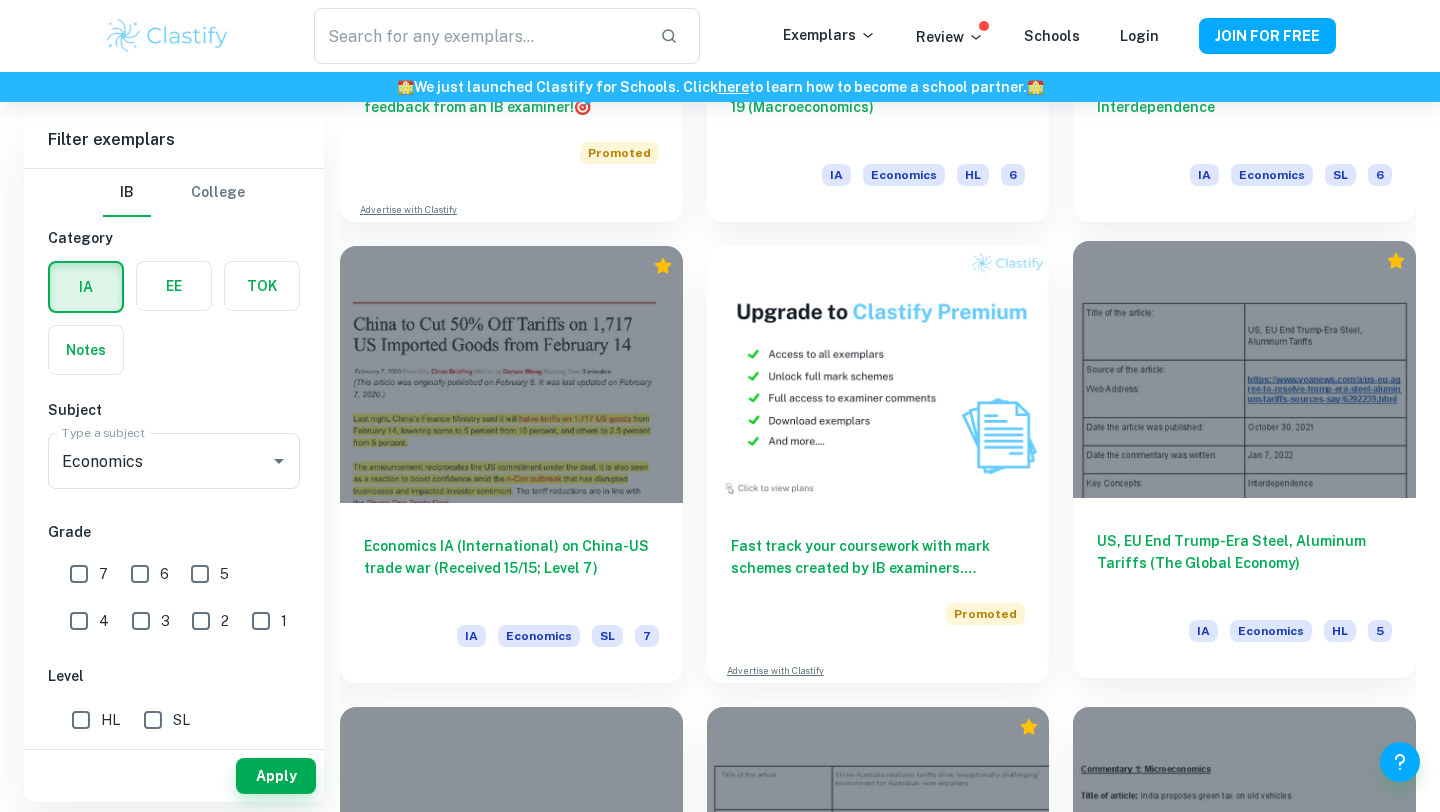 click on "US, EU End Trump-Era Steel,
Aluminum Tariffs (The Global Economy)" at bounding box center [1244, 563] 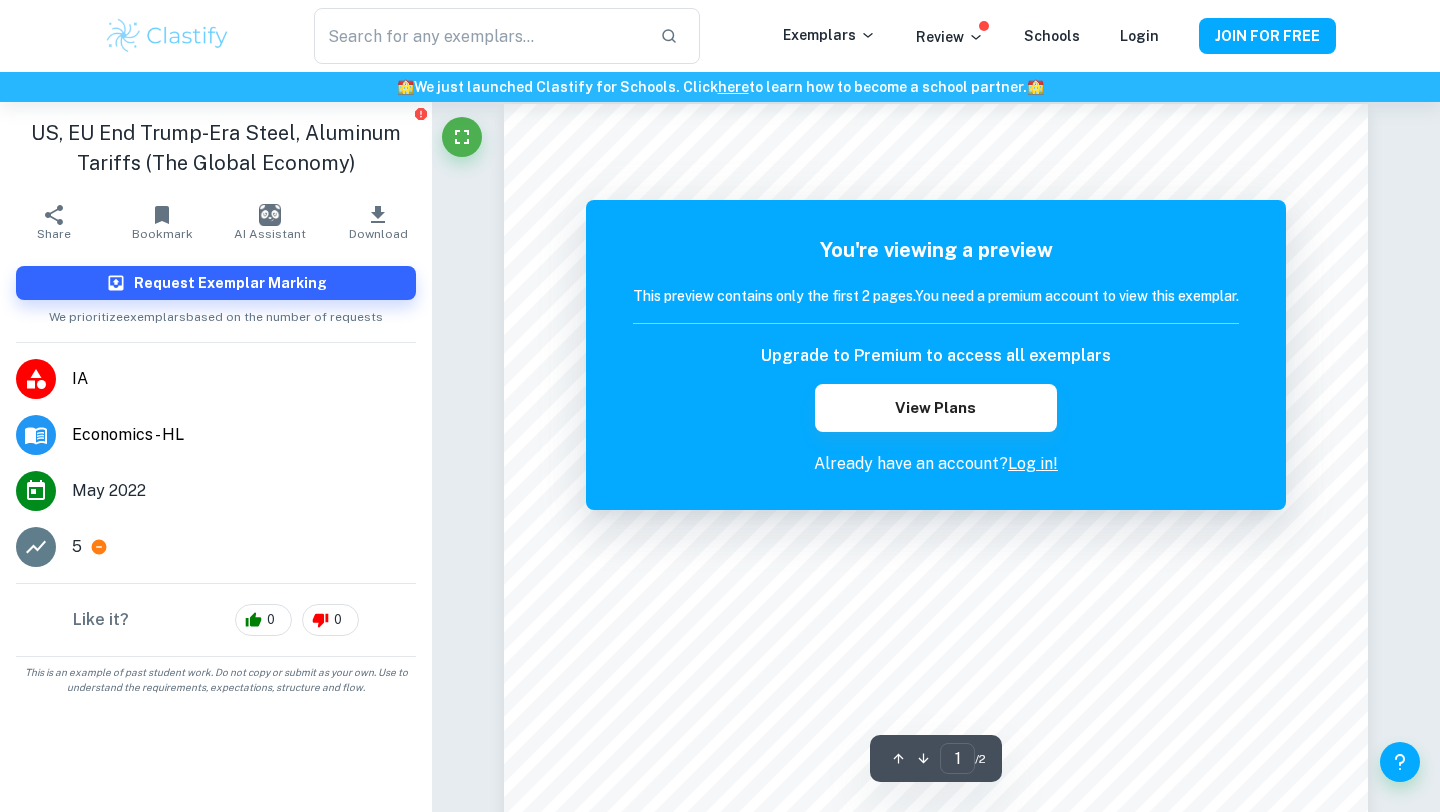 scroll, scrollTop: 78, scrollLeft: 0, axis: vertical 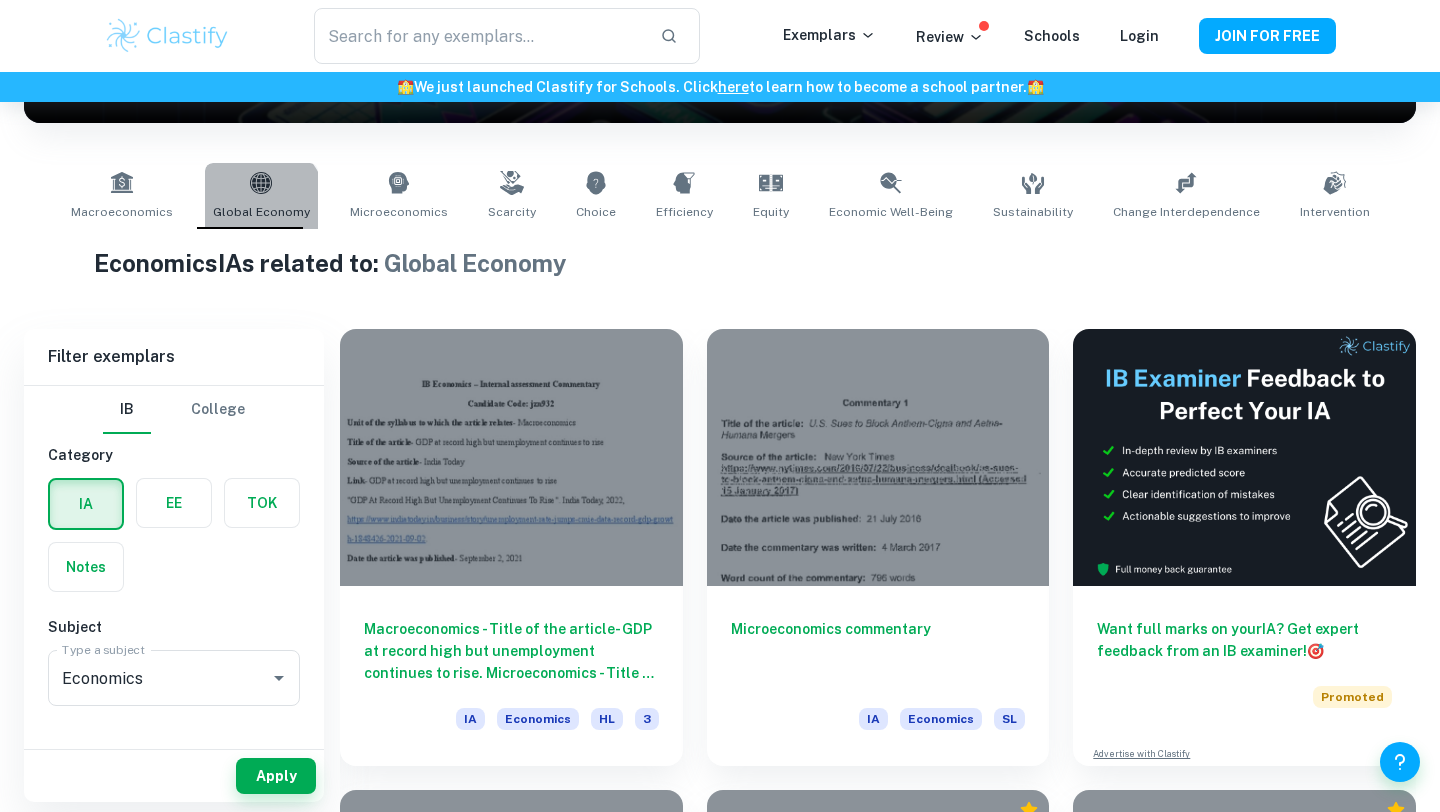 click on "Global Economy" at bounding box center (261, 212) 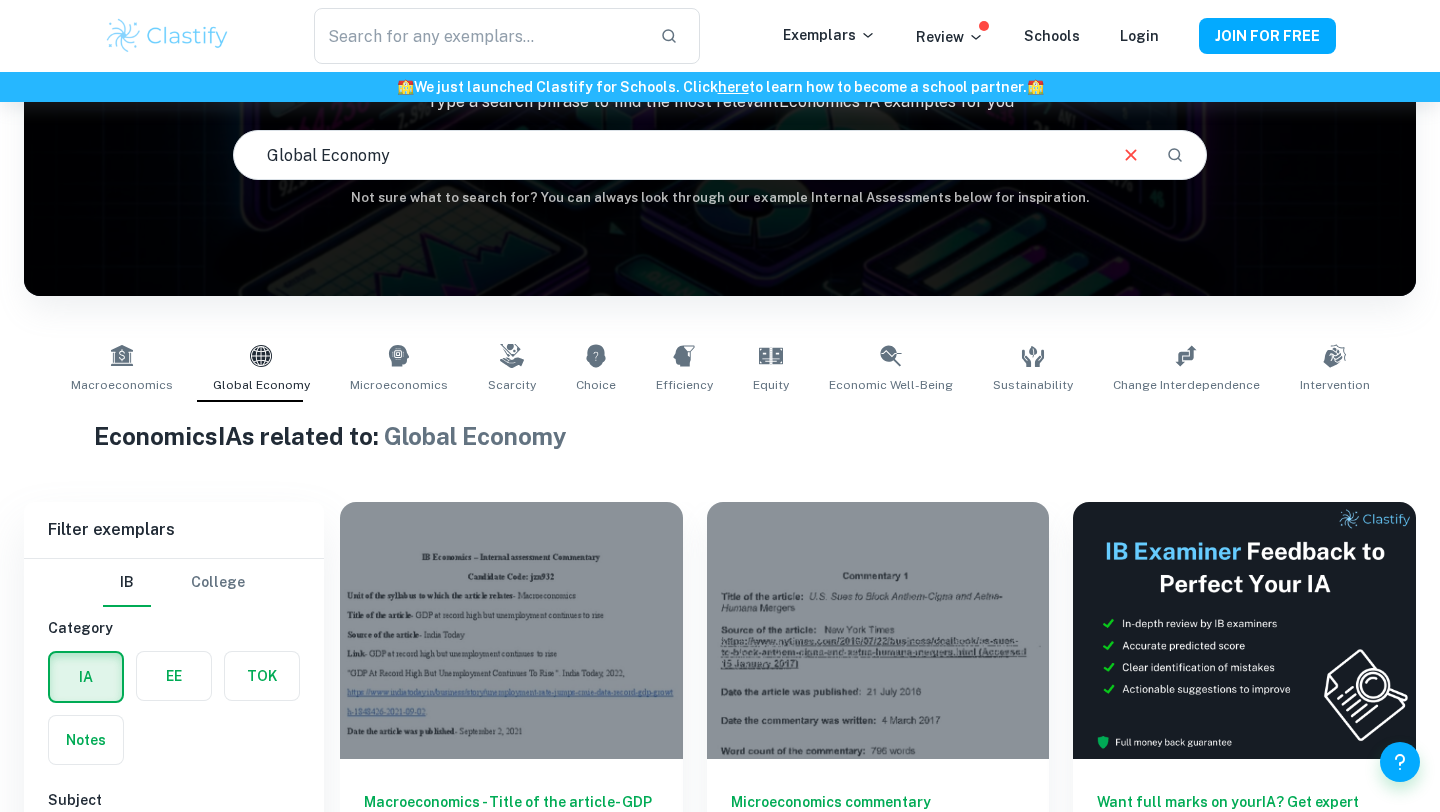 scroll, scrollTop: 509, scrollLeft: 0, axis: vertical 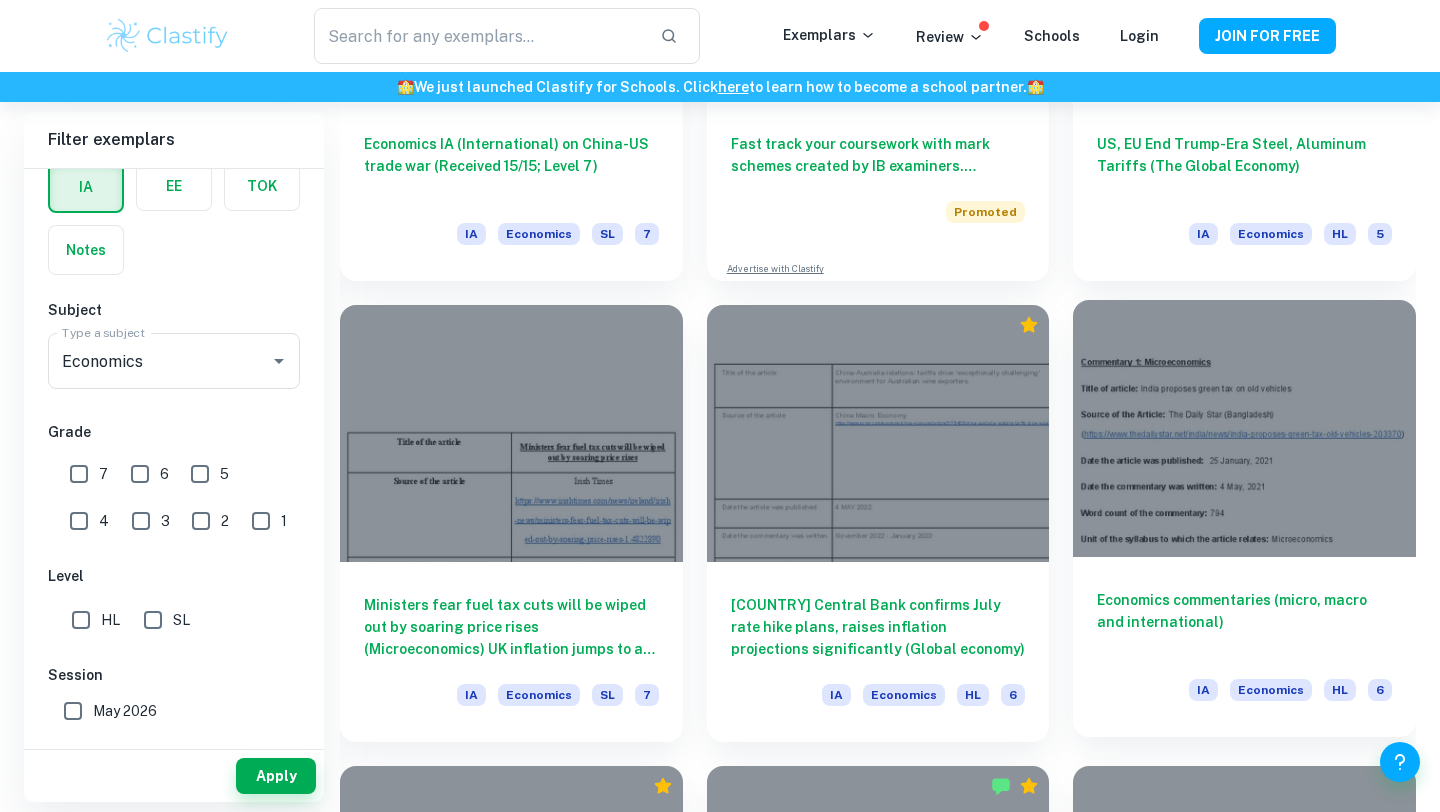 click on "Economics commentaries (micro, macro and international)" at bounding box center (1244, 622) 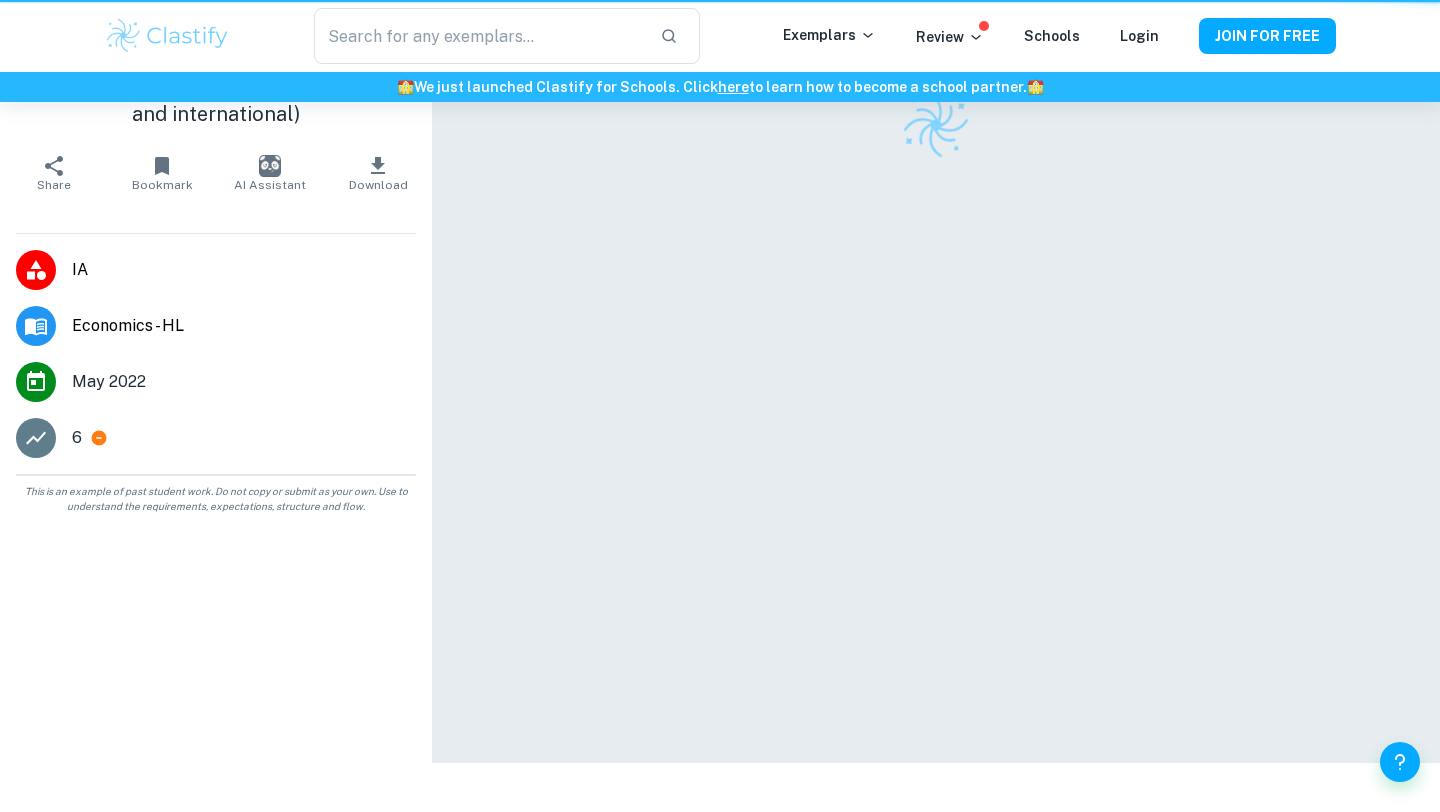 scroll, scrollTop: 0, scrollLeft: 0, axis: both 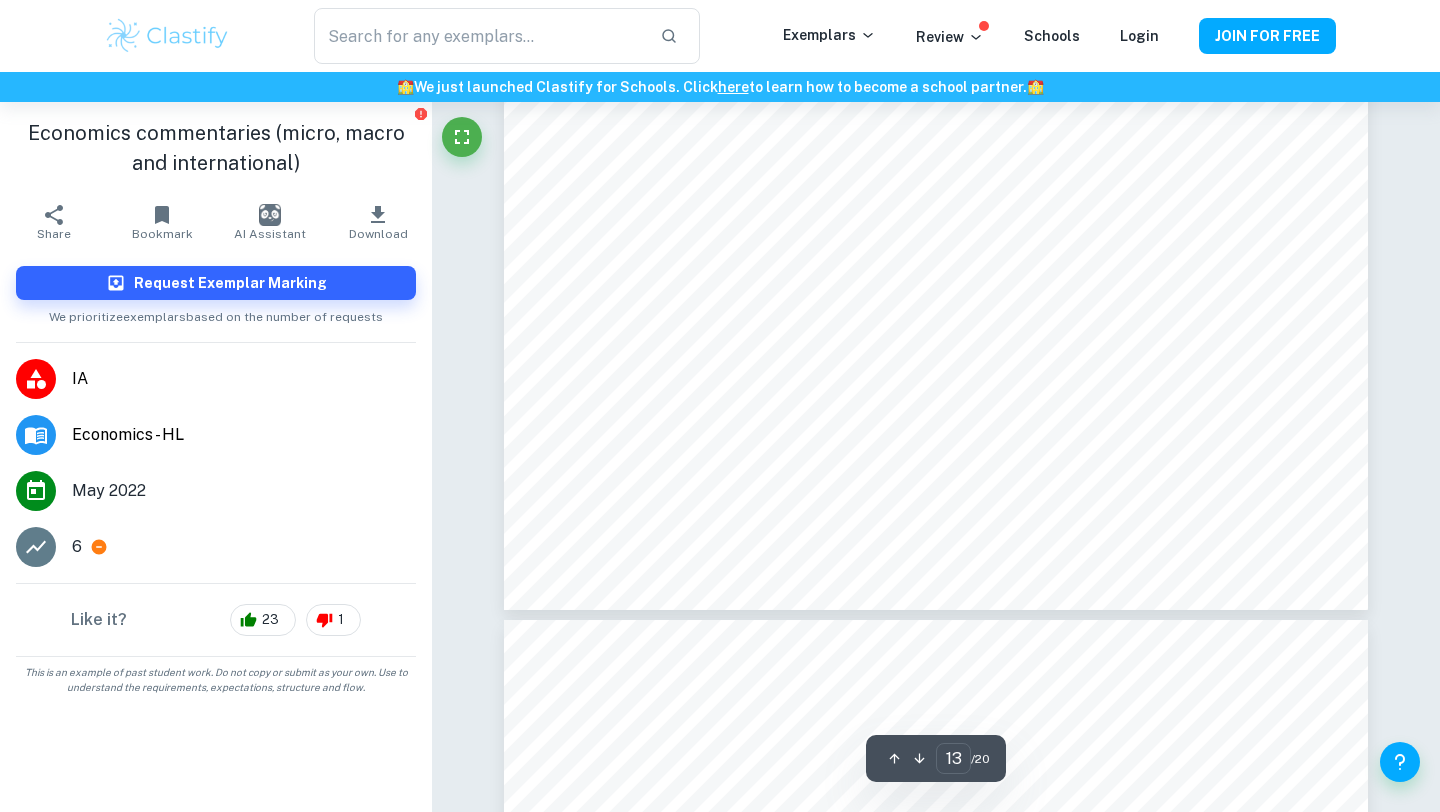 type on "14" 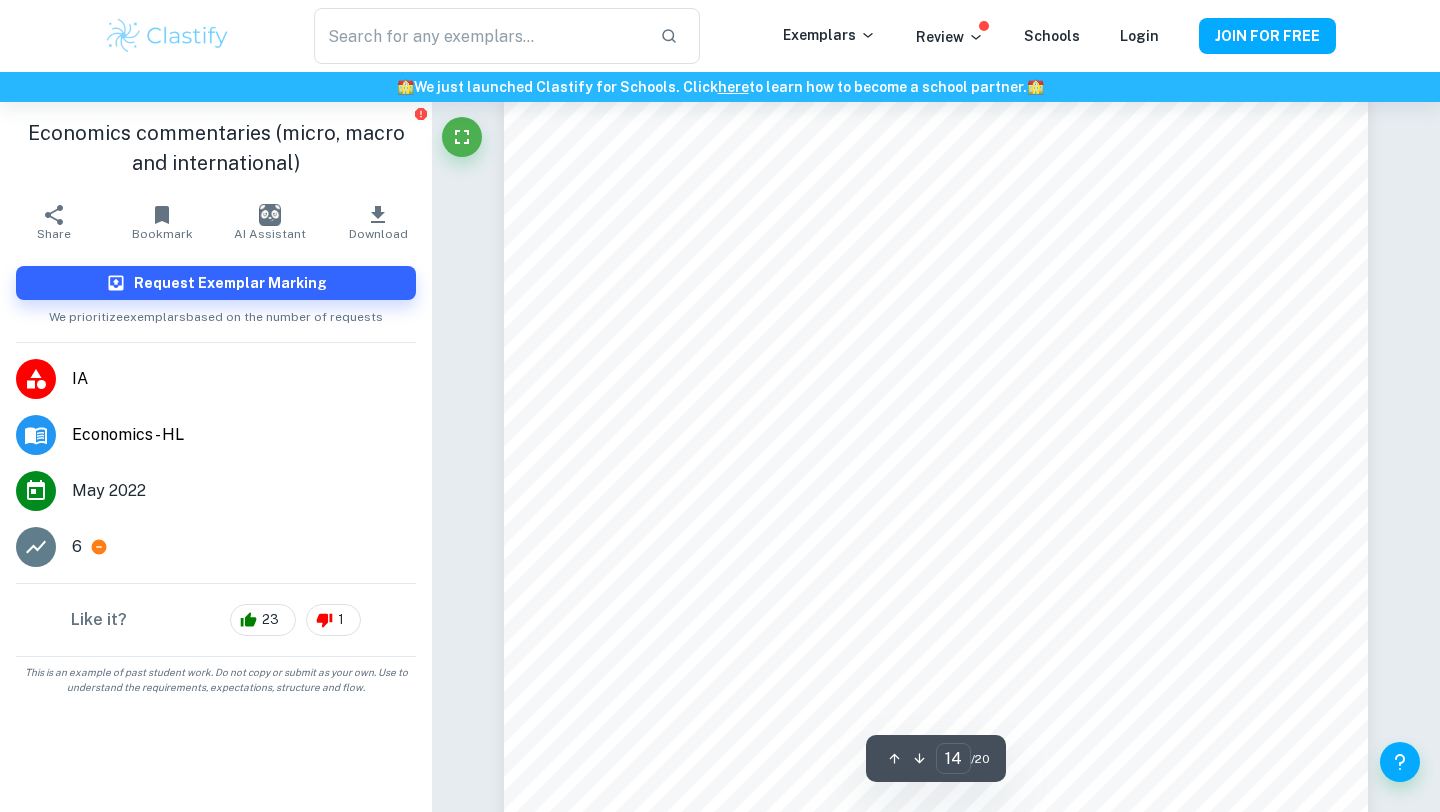 scroll, scrollTop: 15163, scrollLeft: 0, axis: vertical 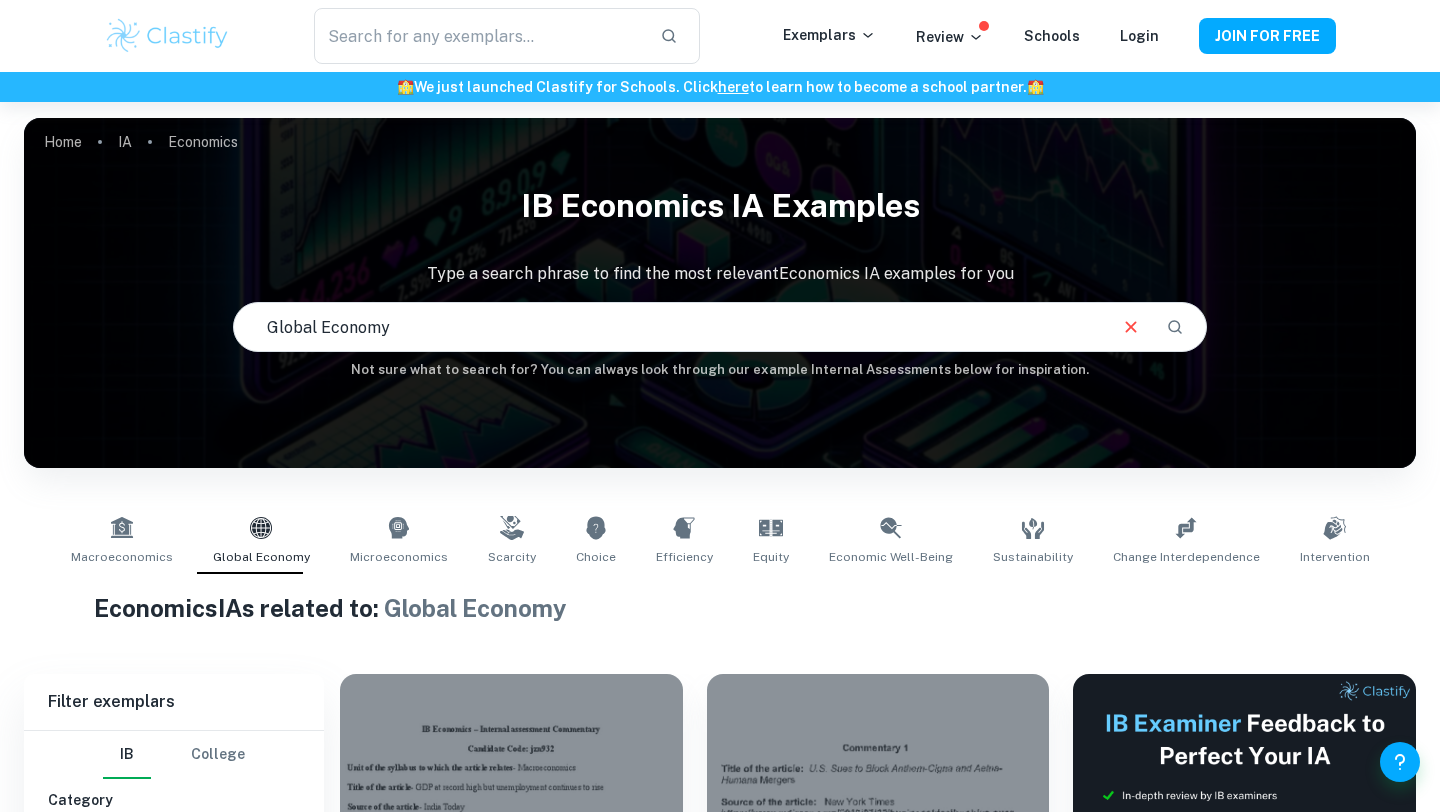 click on "Global Economy" at bounding box center (669, 327) 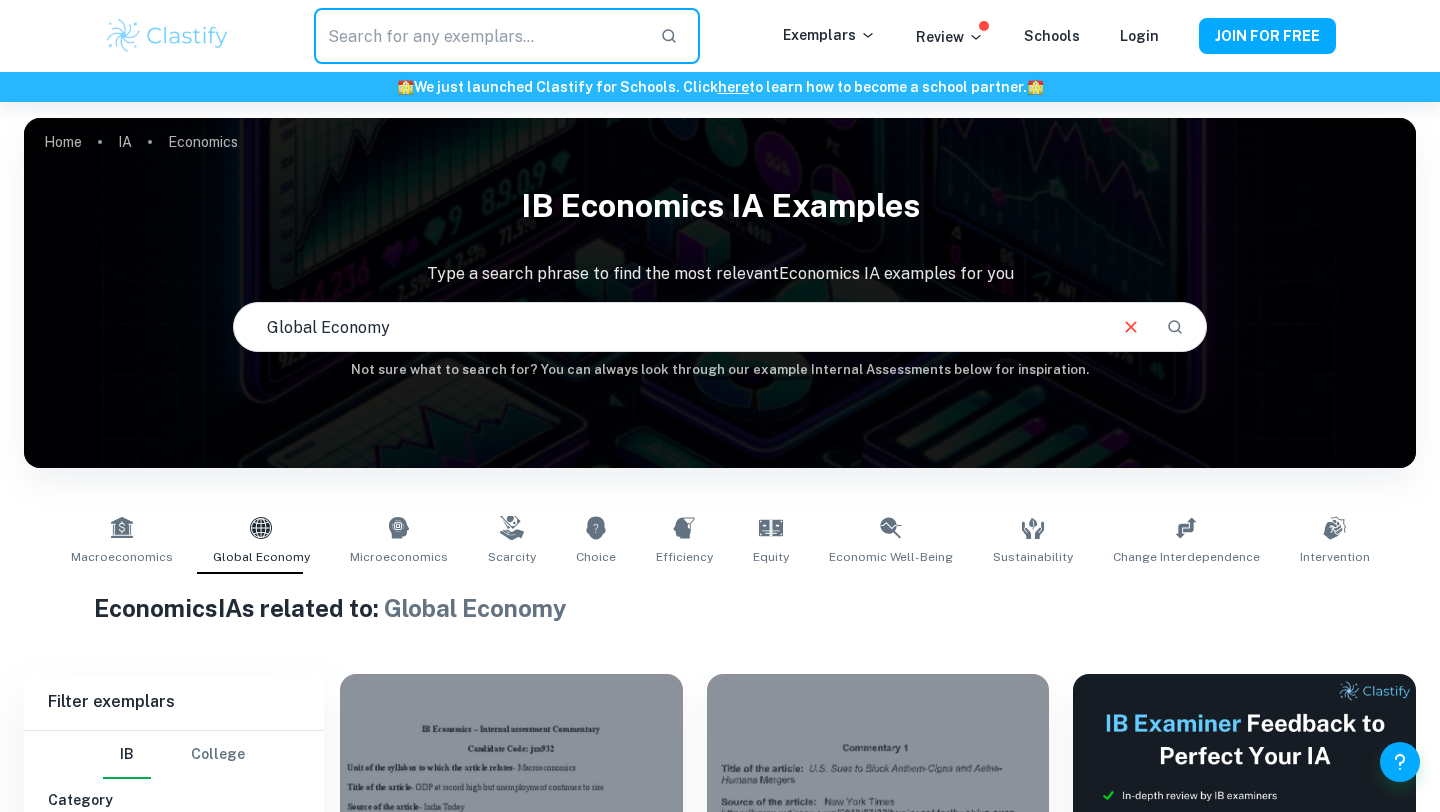 click at bounding box center (479, 36) 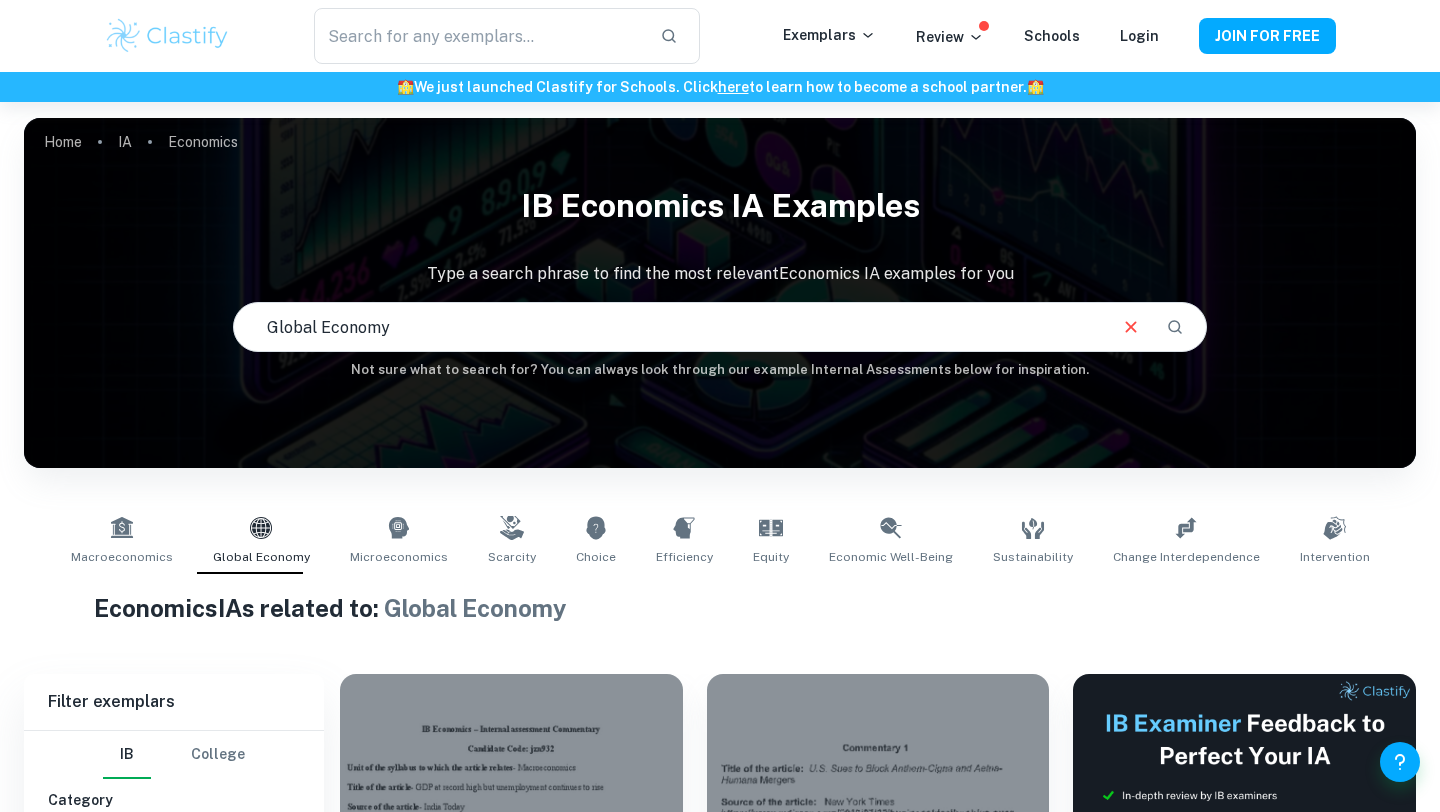 drag, startPoint x: 450, startPoint y: 332, endPoint x: 264, endPoint y: 299, distance: 188.90474 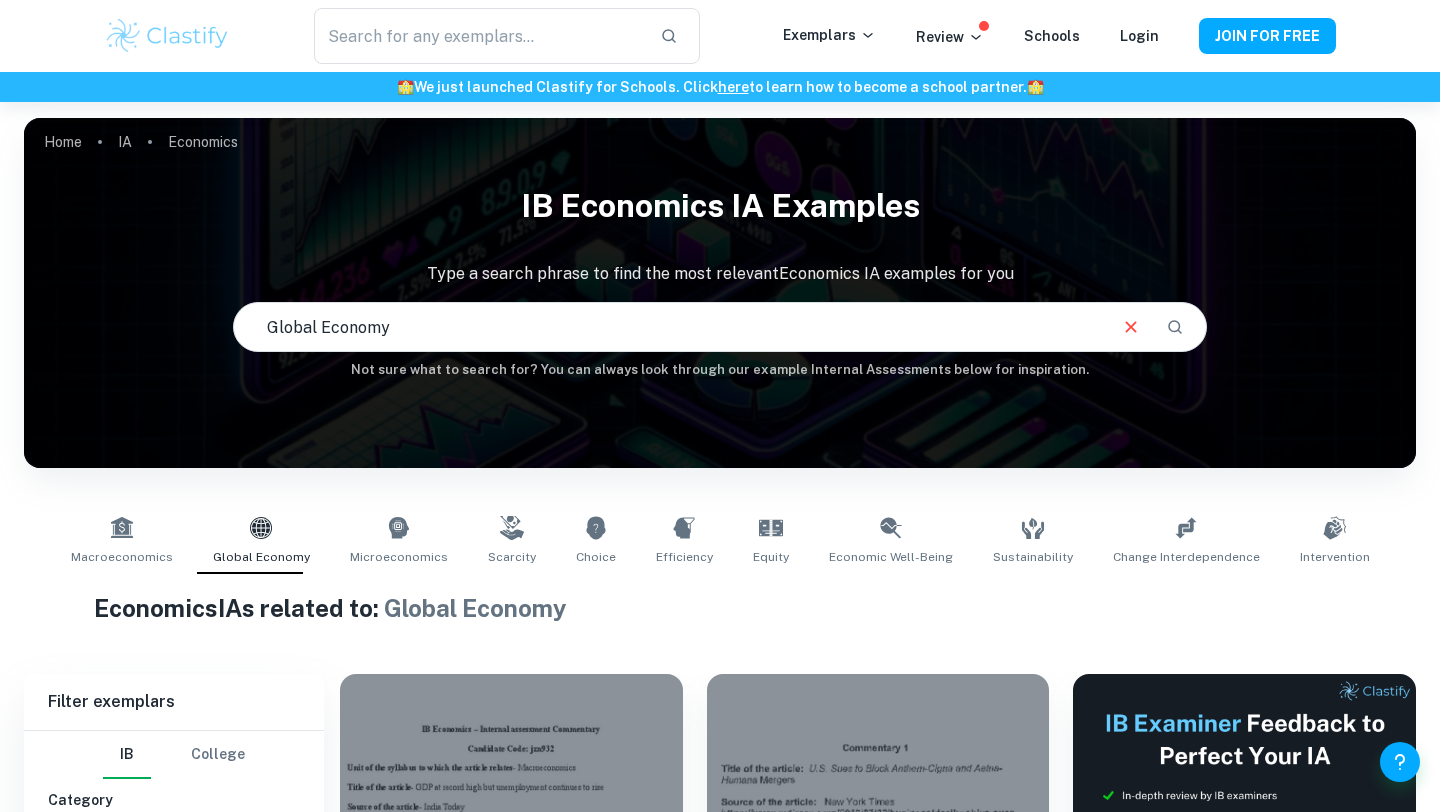 click on "Global Economy" at bounding box center [669, 327] 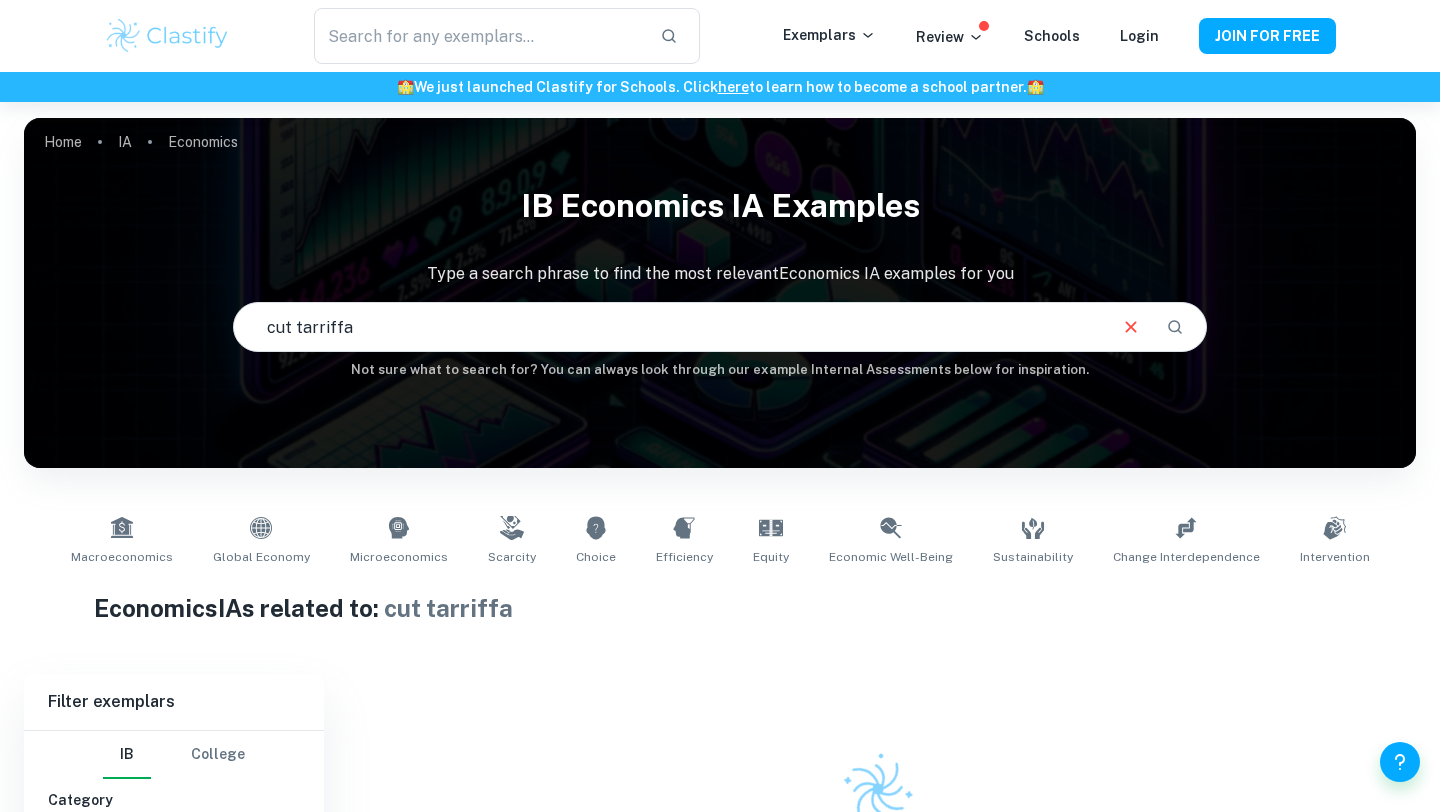 click on "cut tarriffa" at bounding box center (669, 327) 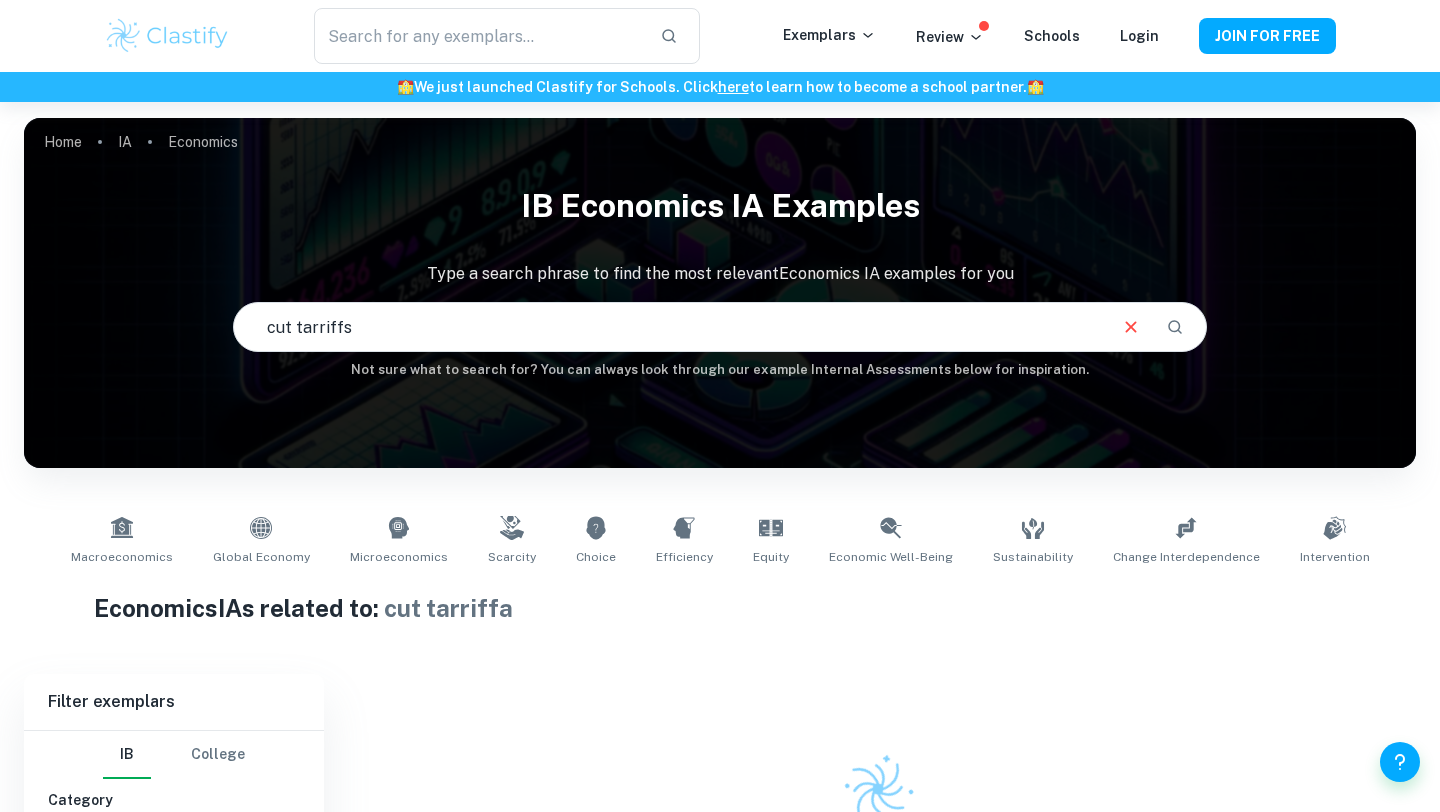 type on "cut tarriffs" 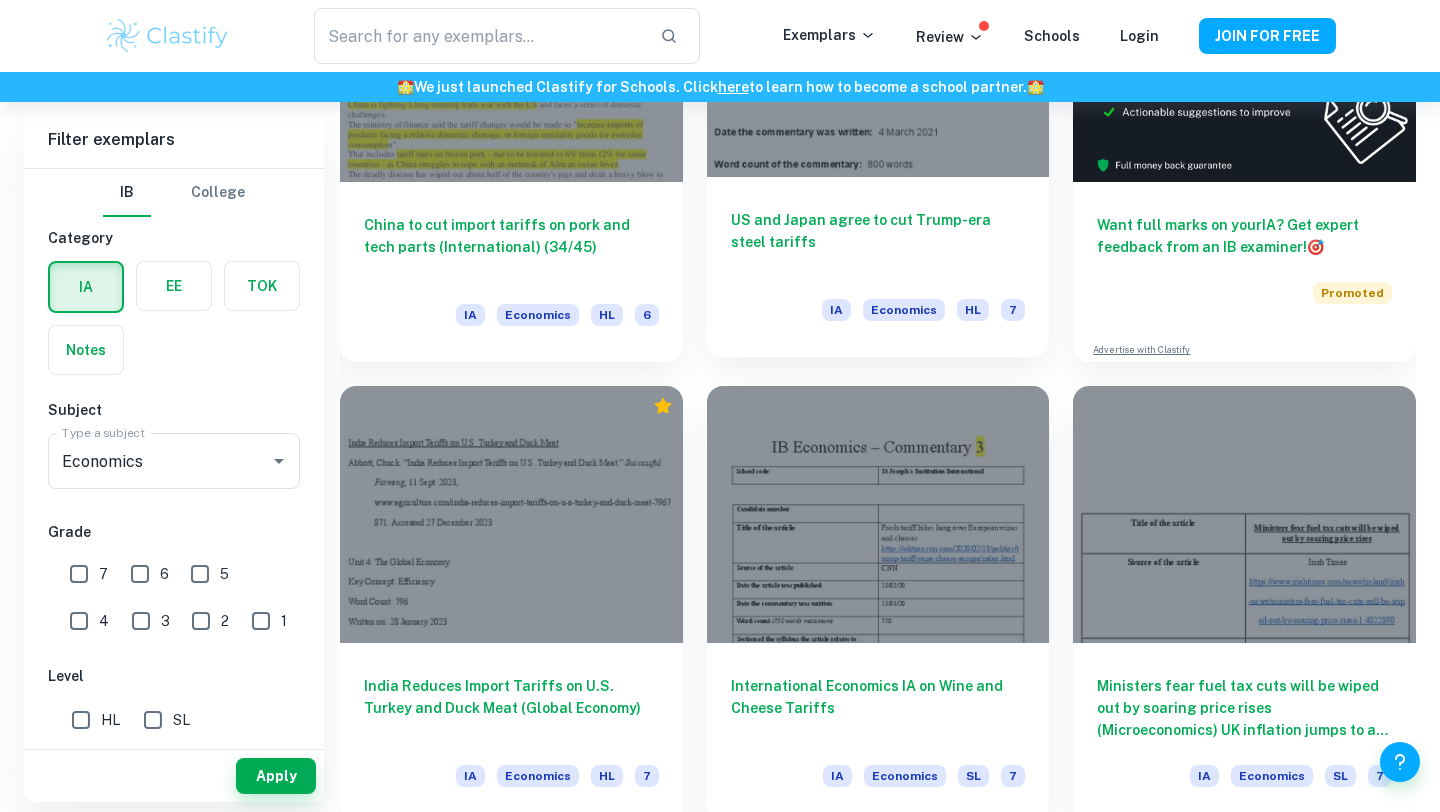 scroll, scrollTop: 771, scrollLeft: 0, axis: vertical 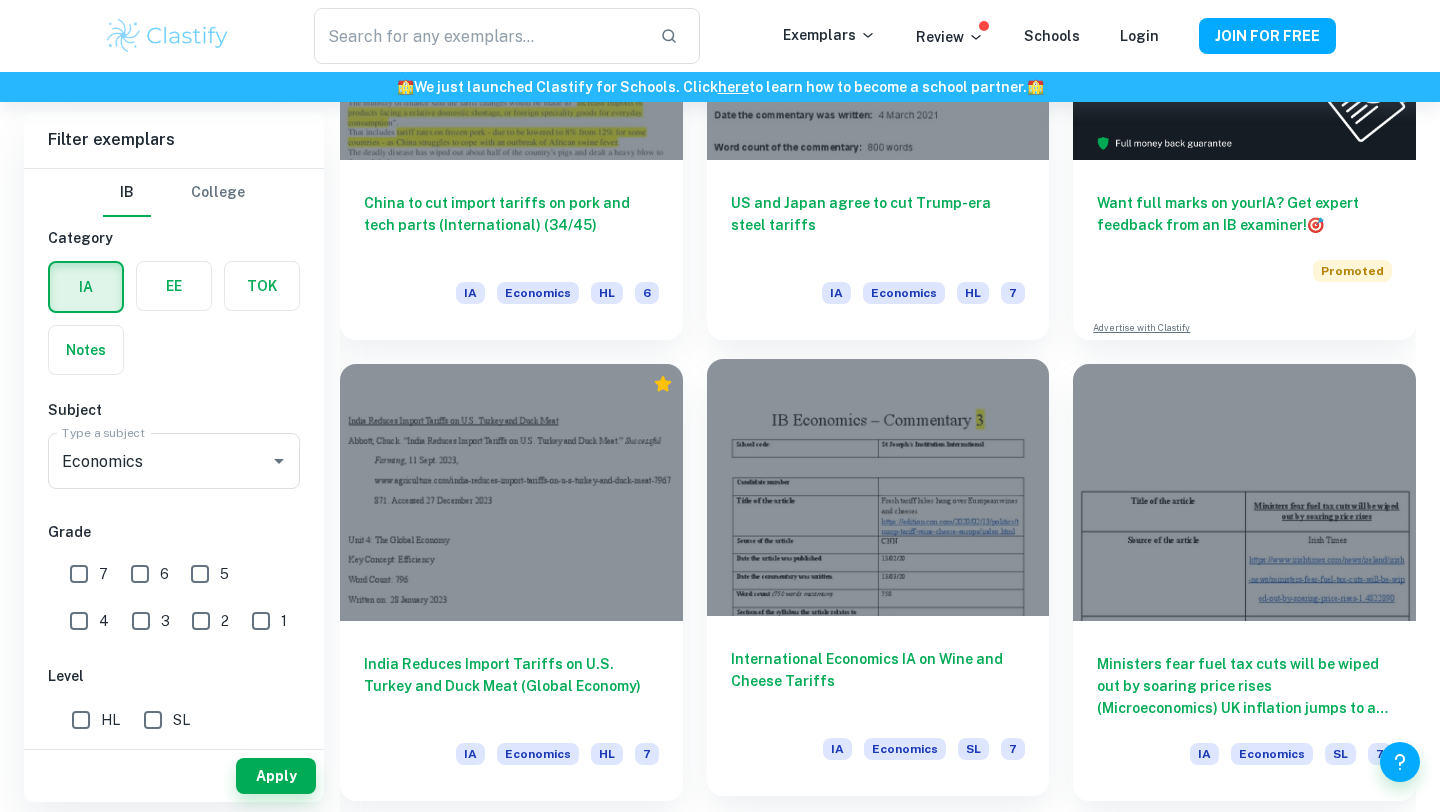 click on "International Economics IA on Wine and Cheese Tariffs" at bounding box center (878, 681) 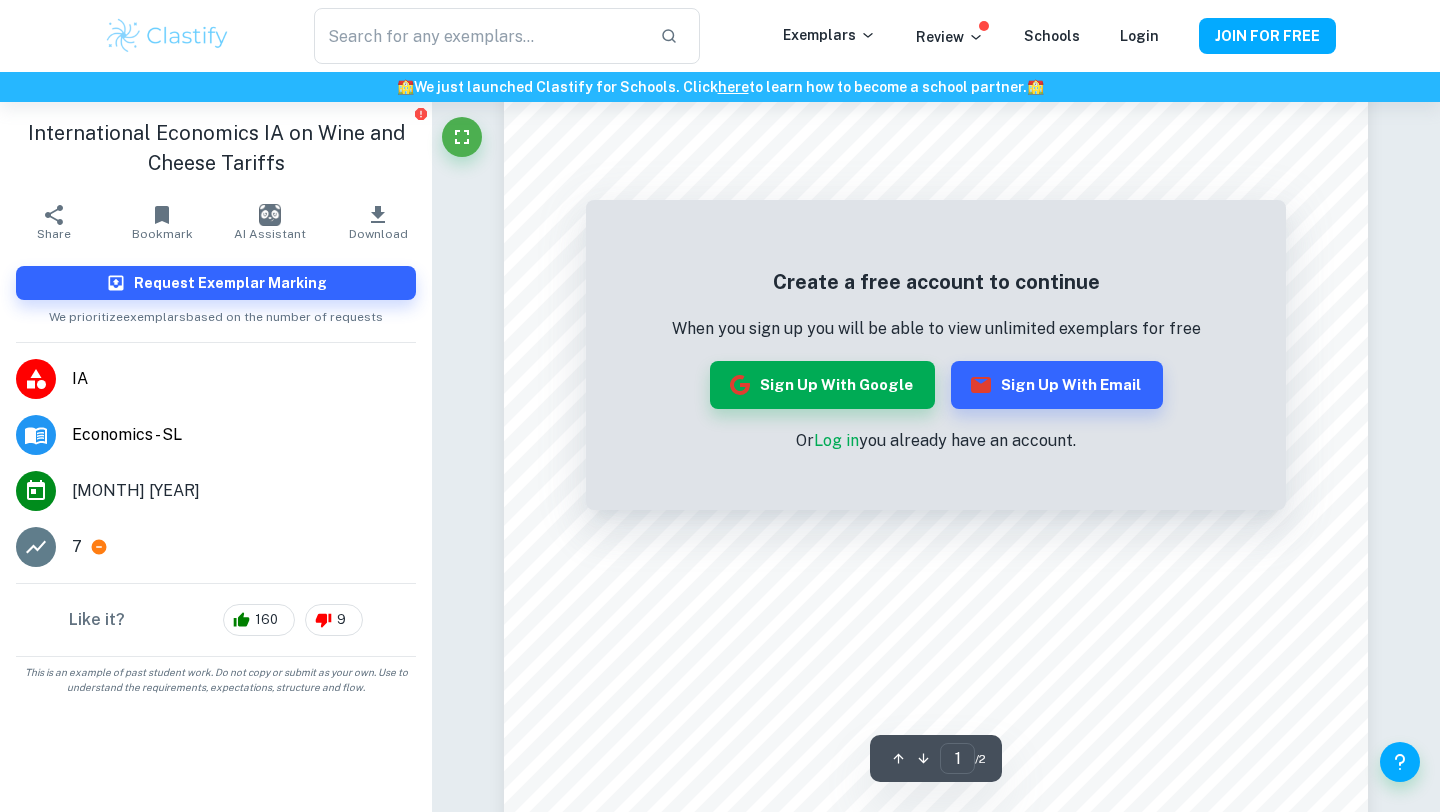 scroll, scrollTop: 113, scrollLeft: 0, axis: vertical 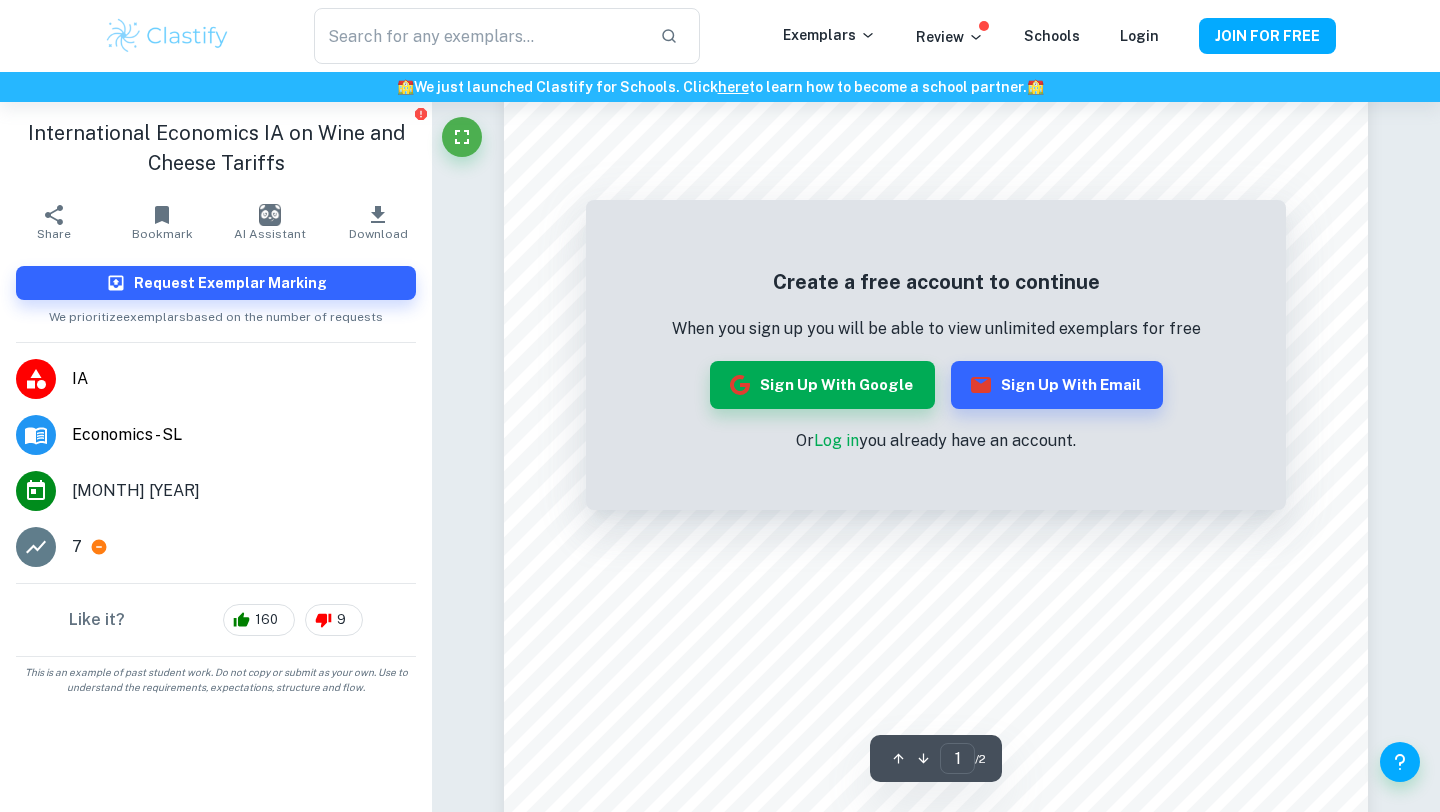 click on "Or  Log in  you already have an account." at bounding box center (936, 441) 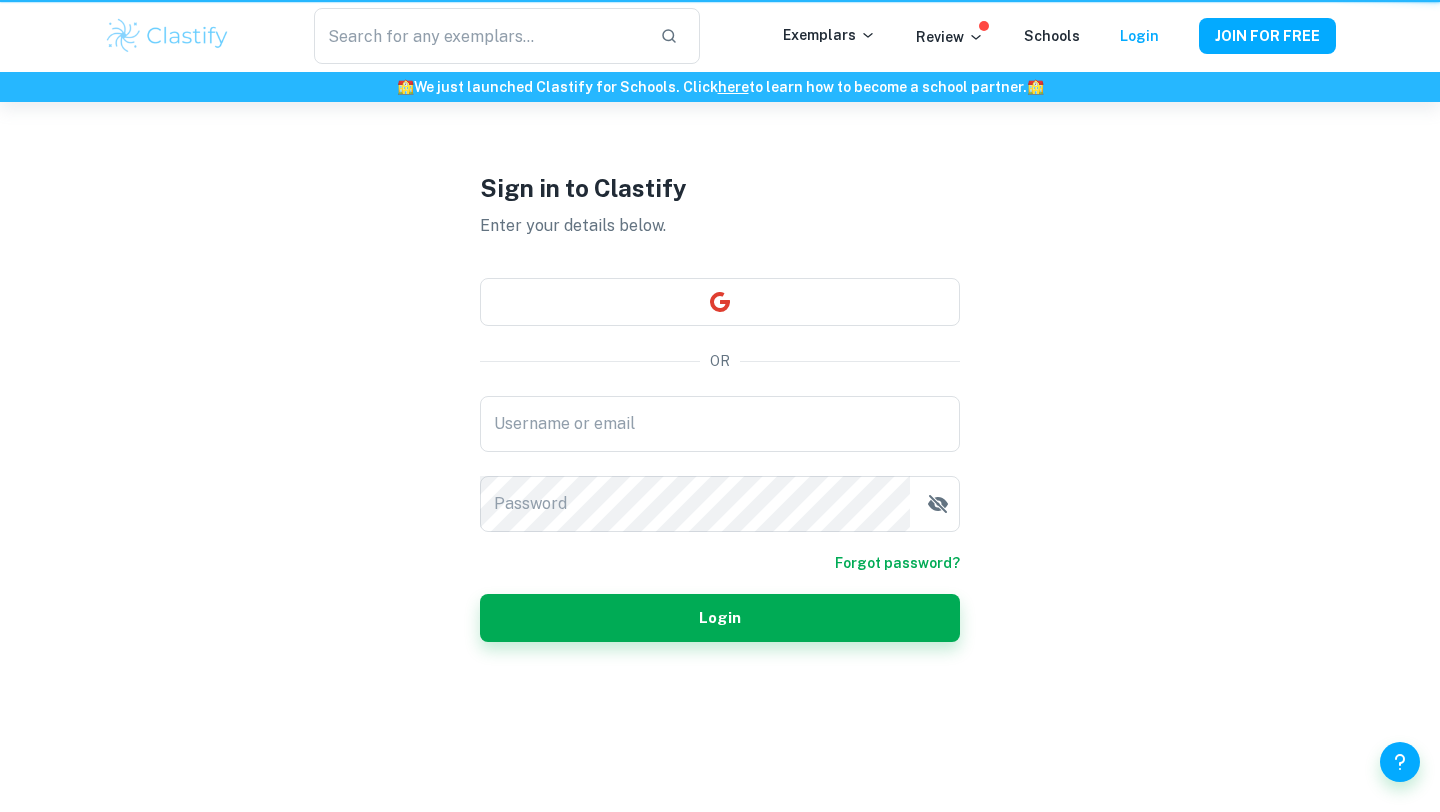 scroll, scrollTop: 0, scrollLeft: 0, axis: both 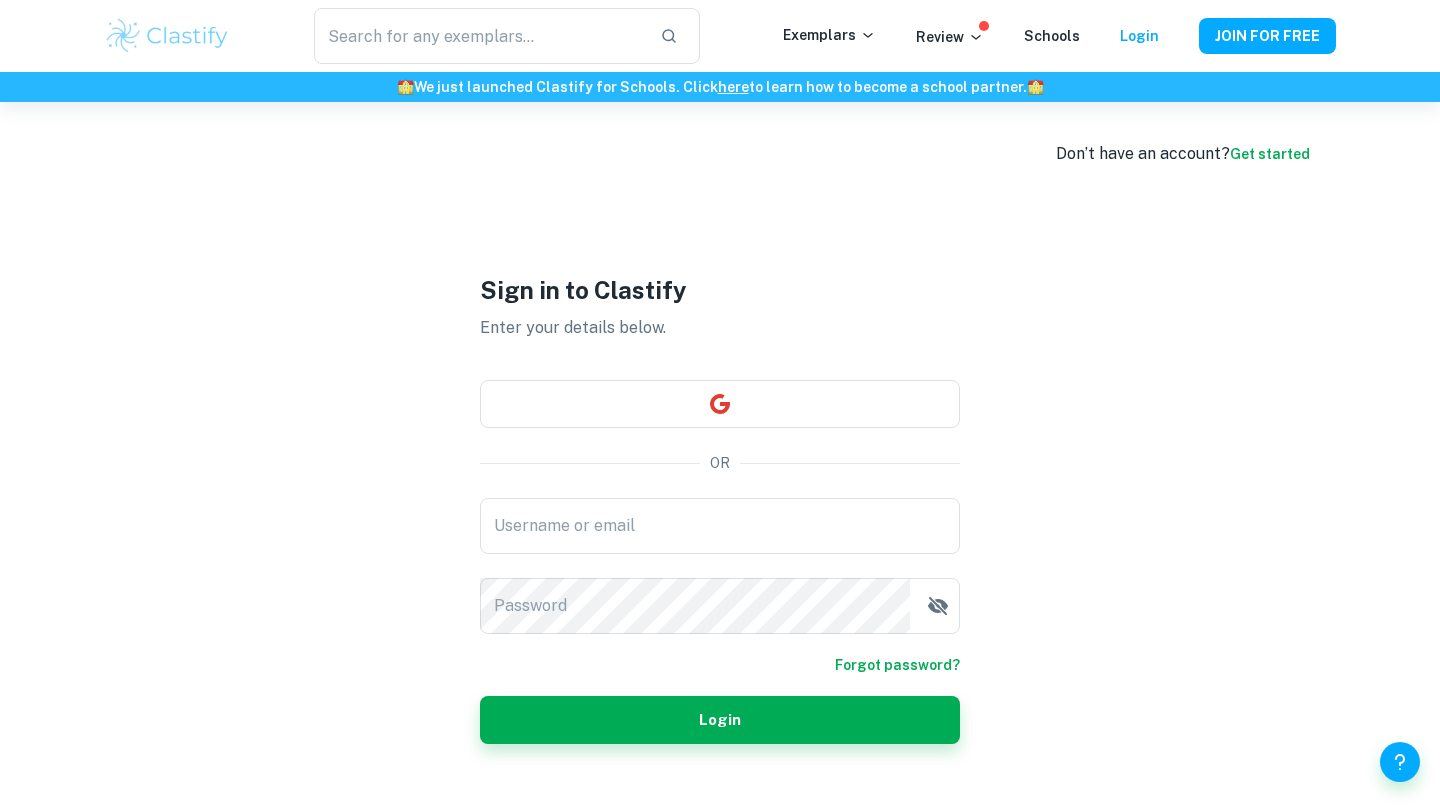 type on "holly.matilda@yahoo.com" 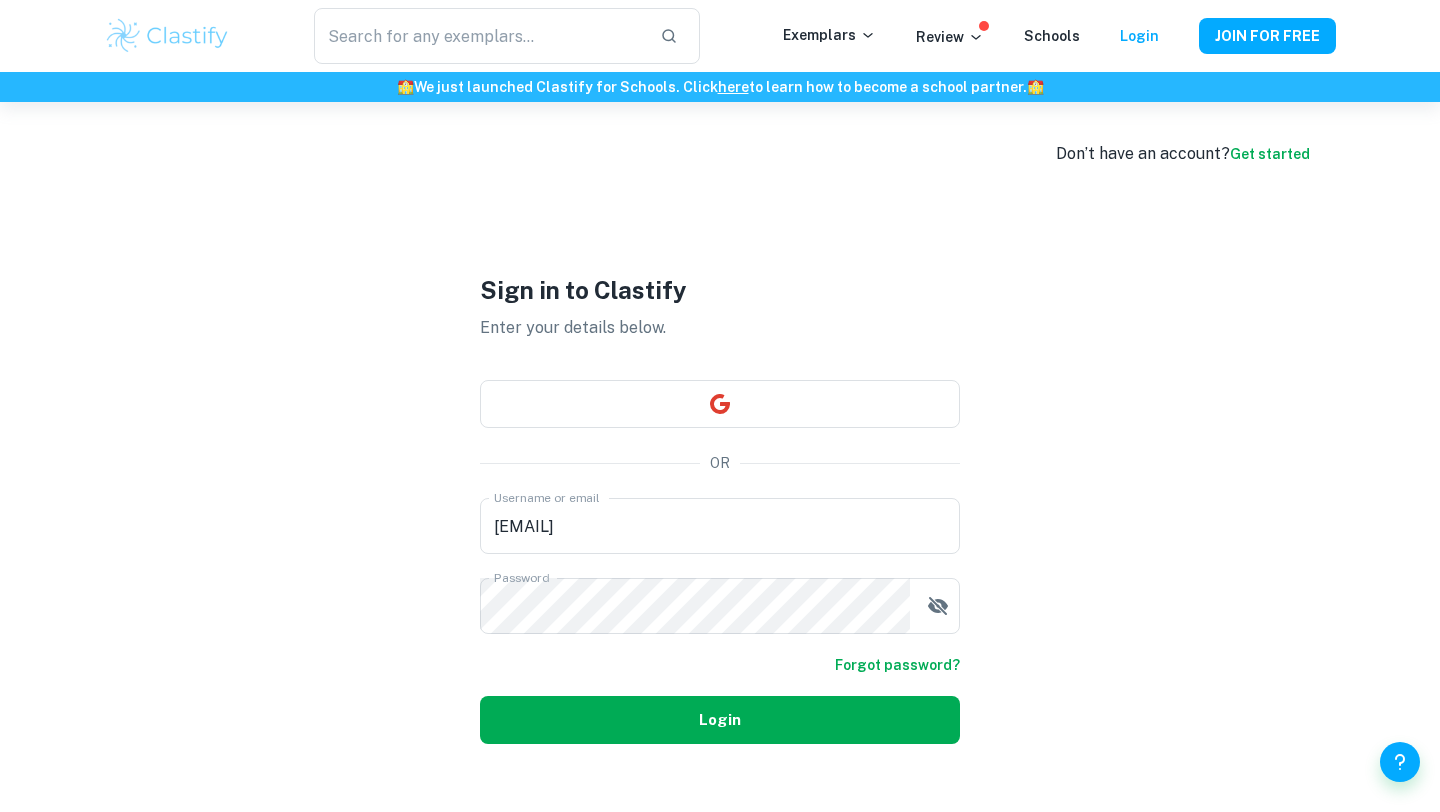 click on "Login" at bounding box center [720, 720] 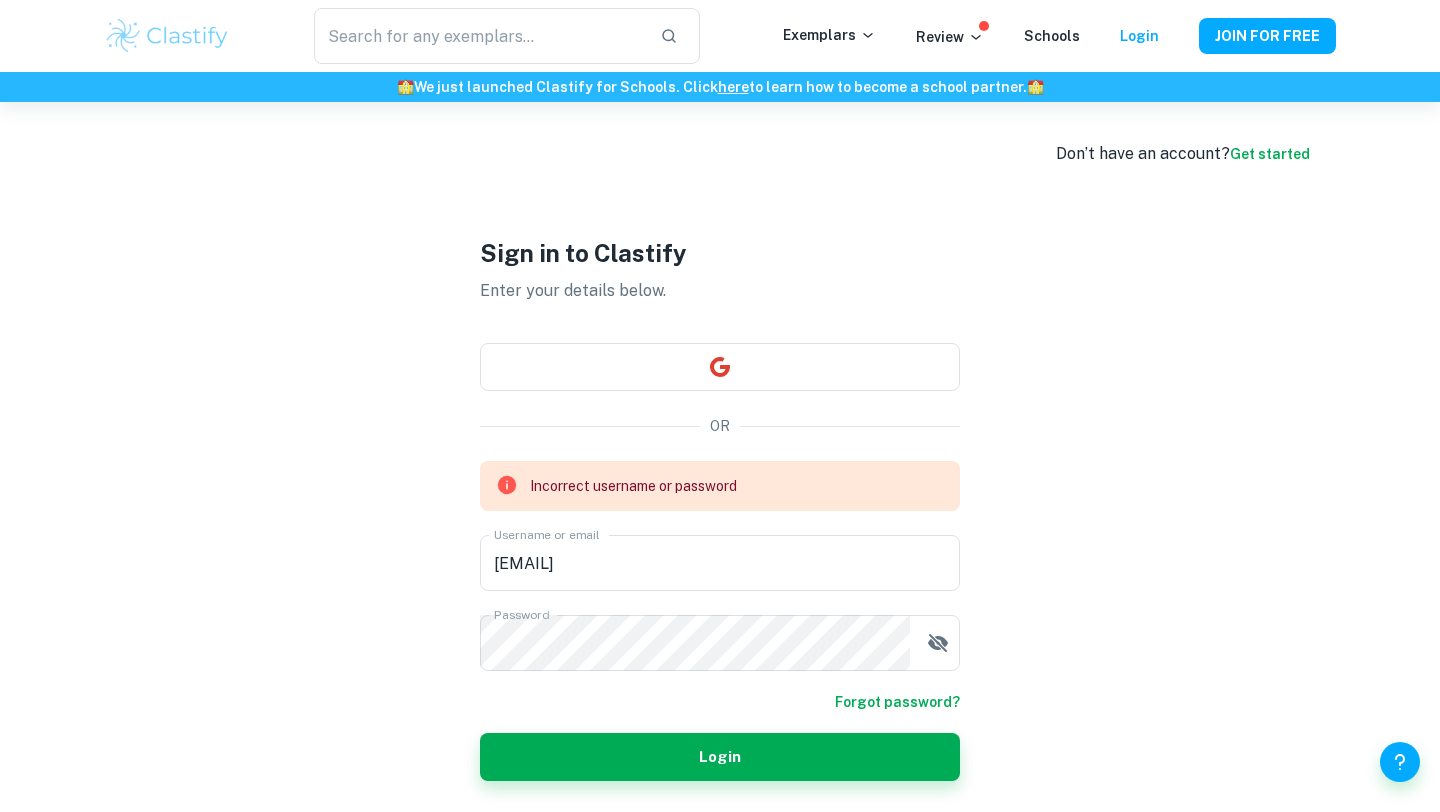 click on "Get started" at bounding box center (1270, 154) 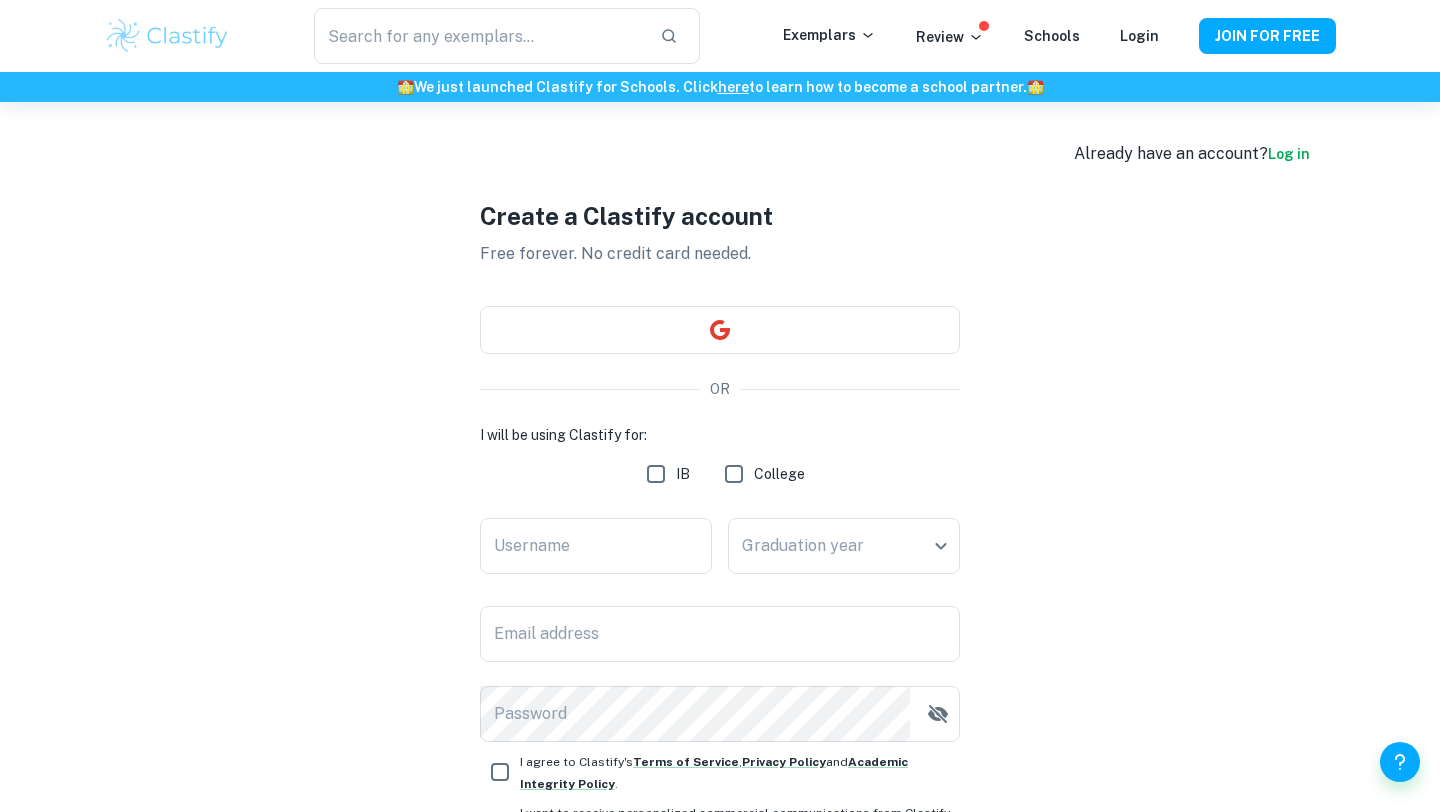 scroll, scrollTop: 182, scrollLeft: 0, axis: vertical 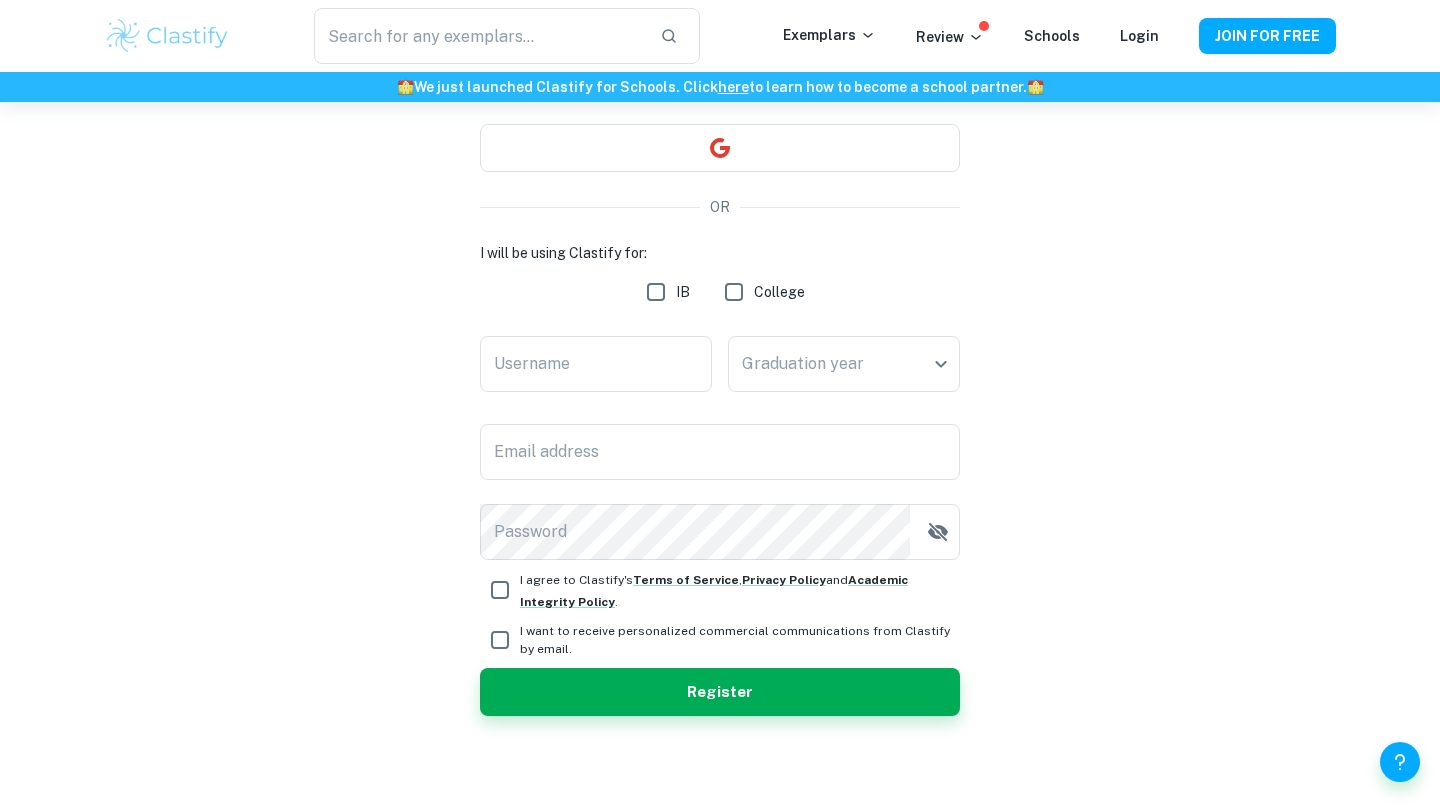 click on "IB" at bounding box center (656, 292) 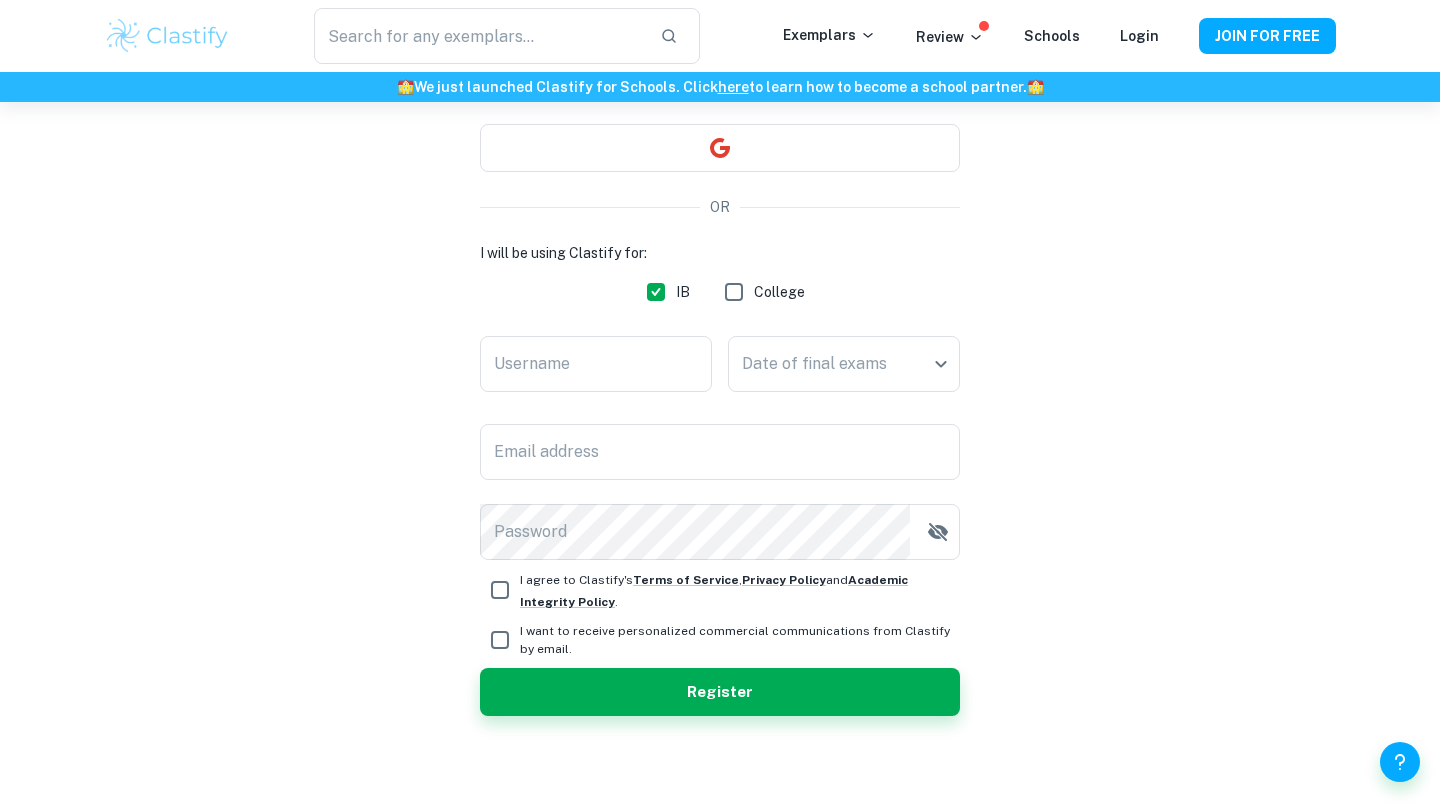 click on "Username Username" at bounding box center [596, 368] 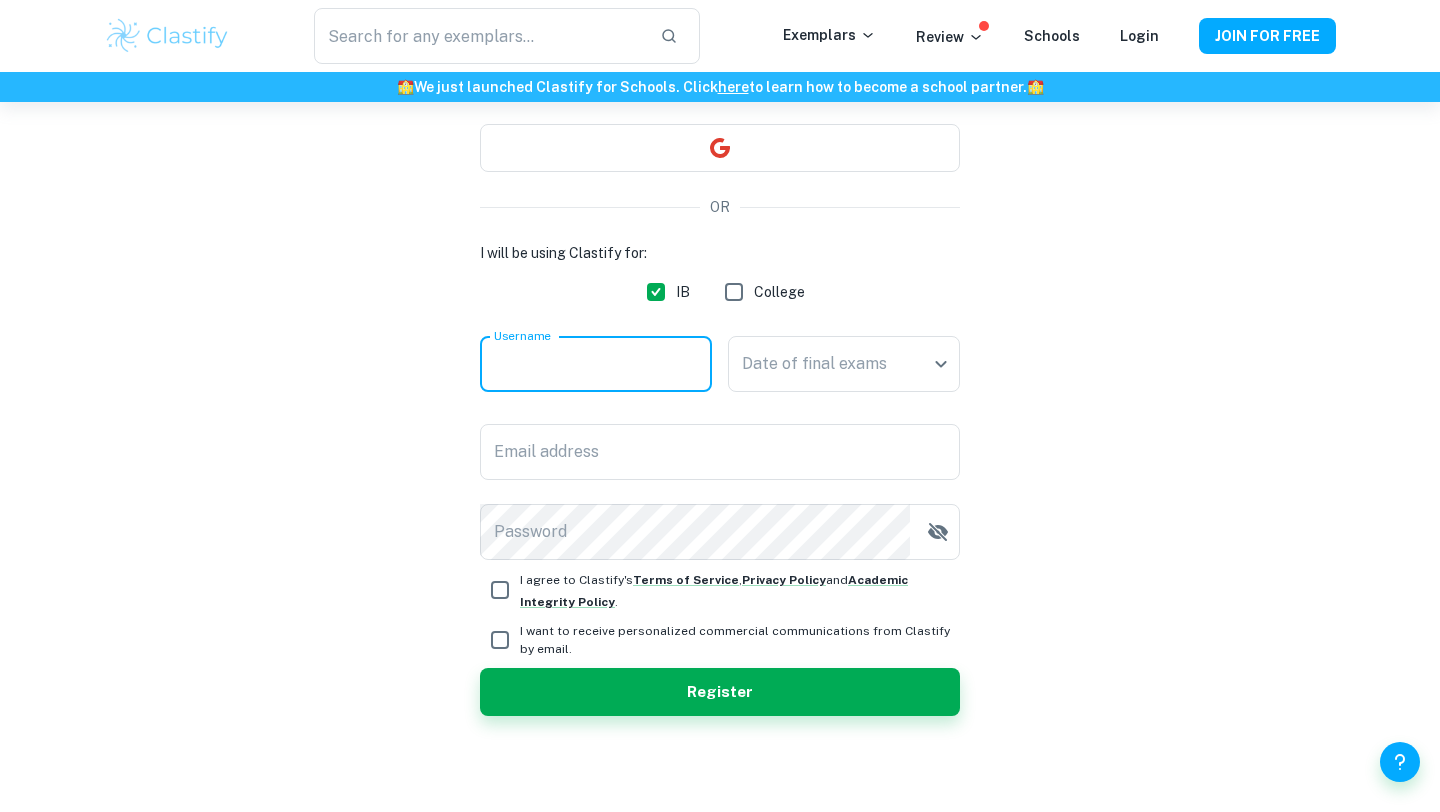click on "Username" at bounding box center [596, 364] 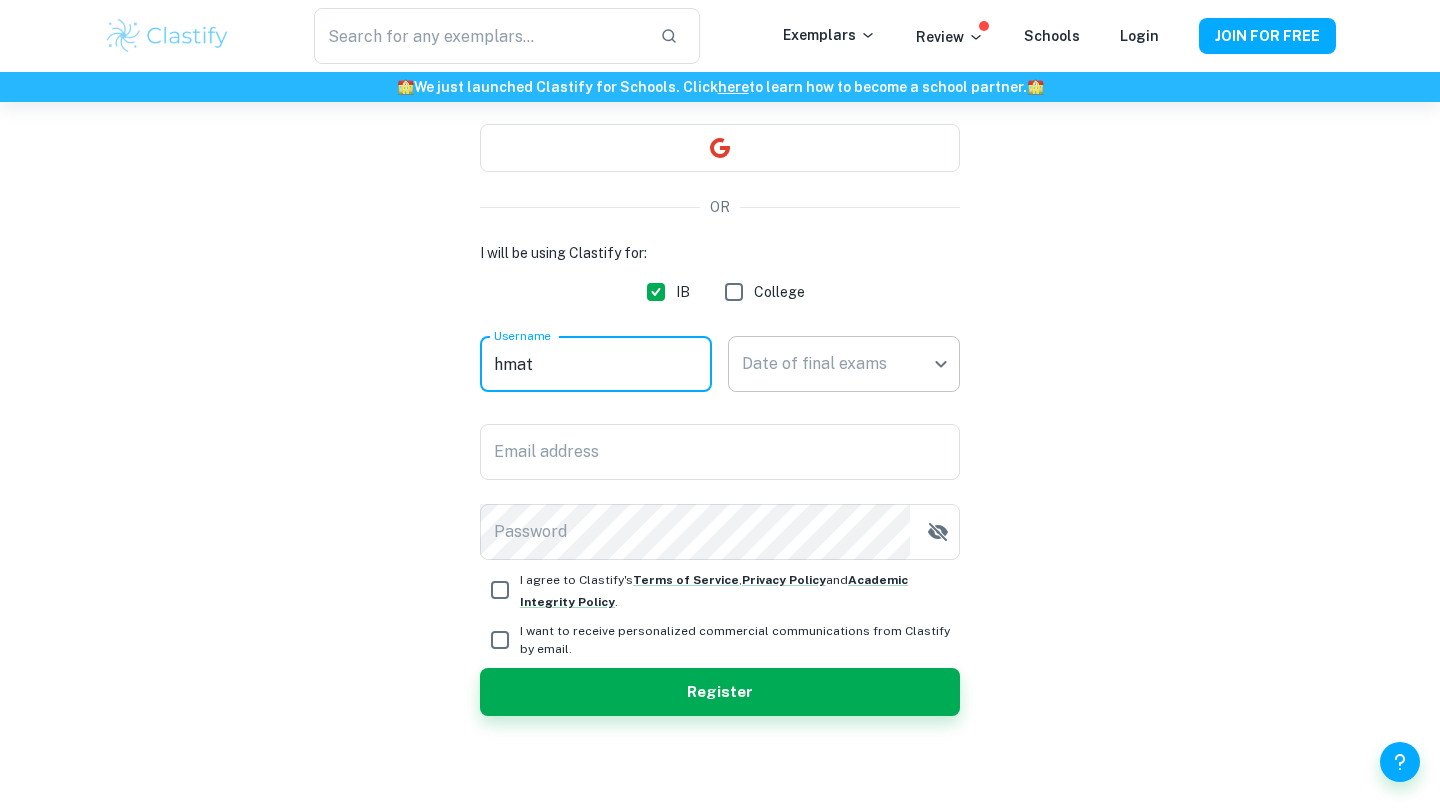 type on "hmat" 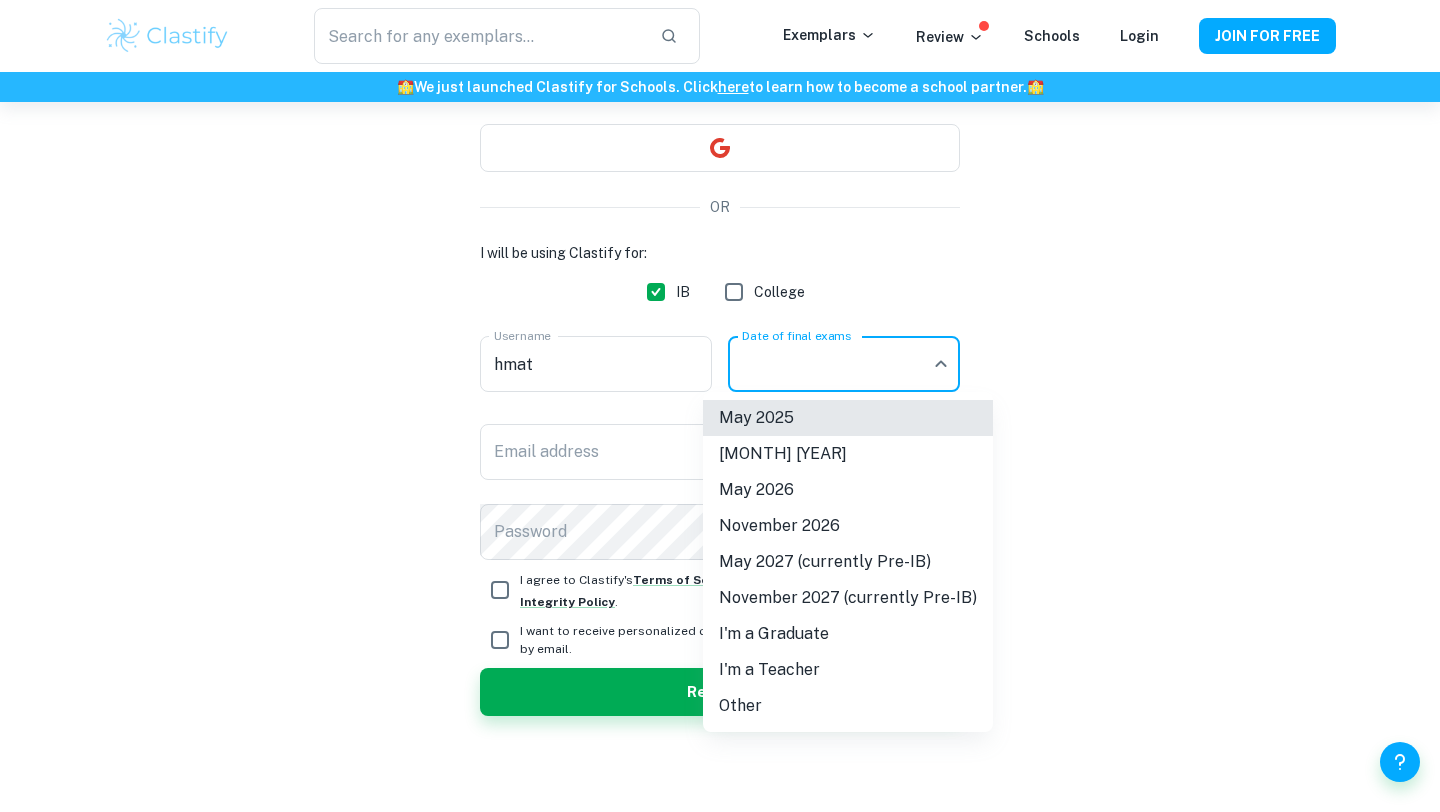 click on "We value your privacy We use cookies to enhance your browsing experience, serve personalised ads or content, and analyse our traffic. By clicking "Accept All", you consent to our use of cookies.   Cookie Policy Customise   Reject All   Accept All   Customise Consent Preferences   We use cookies to help you navigate efficiently and perform certain functions. You will find detailed information about all cookies under each consent category below. The cookies that are categorised as "Necessary" are stored on your browser as they are essential for enabling the basic functionalities of the site. ...  Show more For more information on how Google's third-party cookies operate and handle your data, see:   Google Privacy Policy Necessary Always Active Necessary cookies are required to enable the basic features of this site, such as providing secure log-in or adjusting your consent preferences. These cookies do not store any personally identifiable data. Functional Analytics Performance Advertisement Uncategorised" at bounding box center [720, 326] 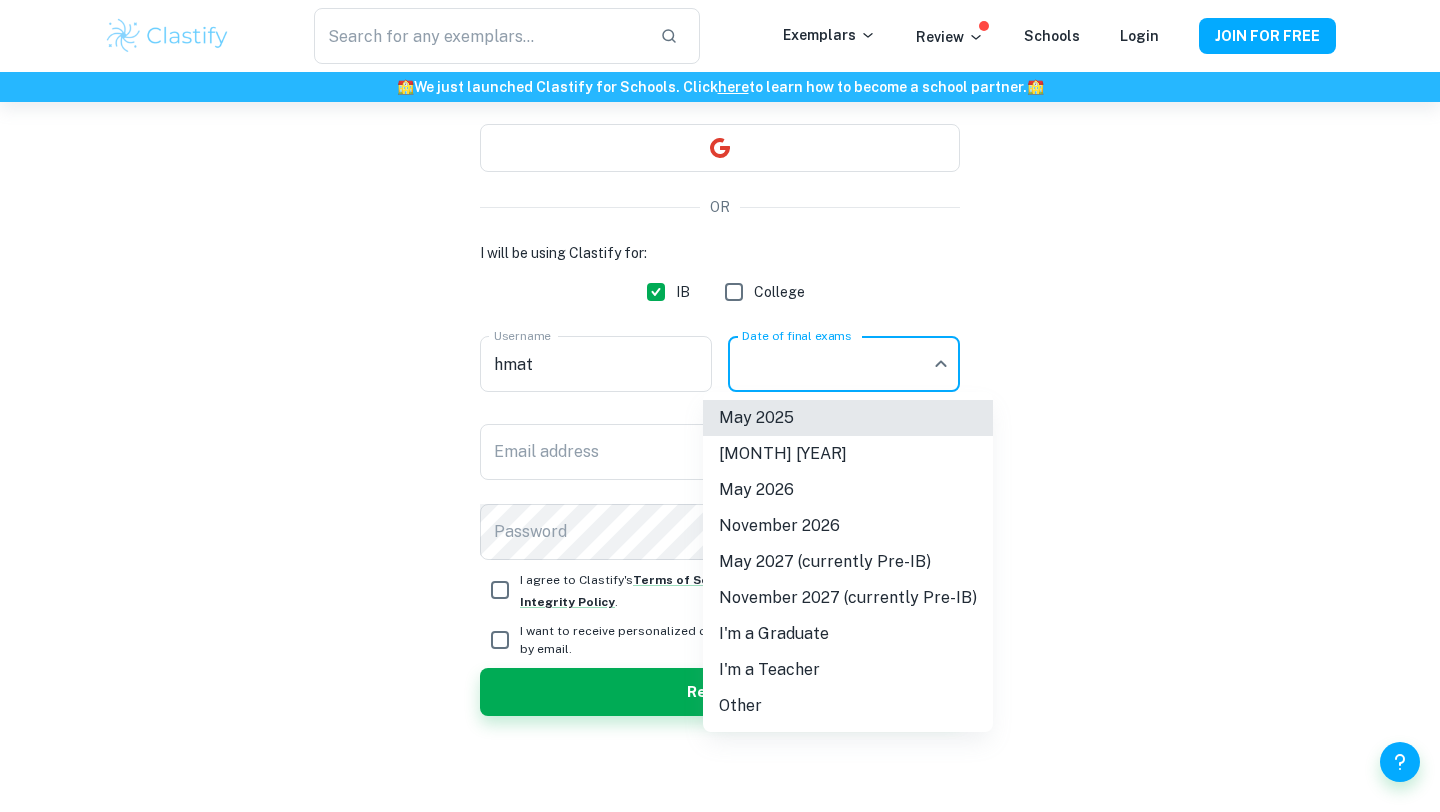 click on "November 2025" at bounding box center [848, 454] 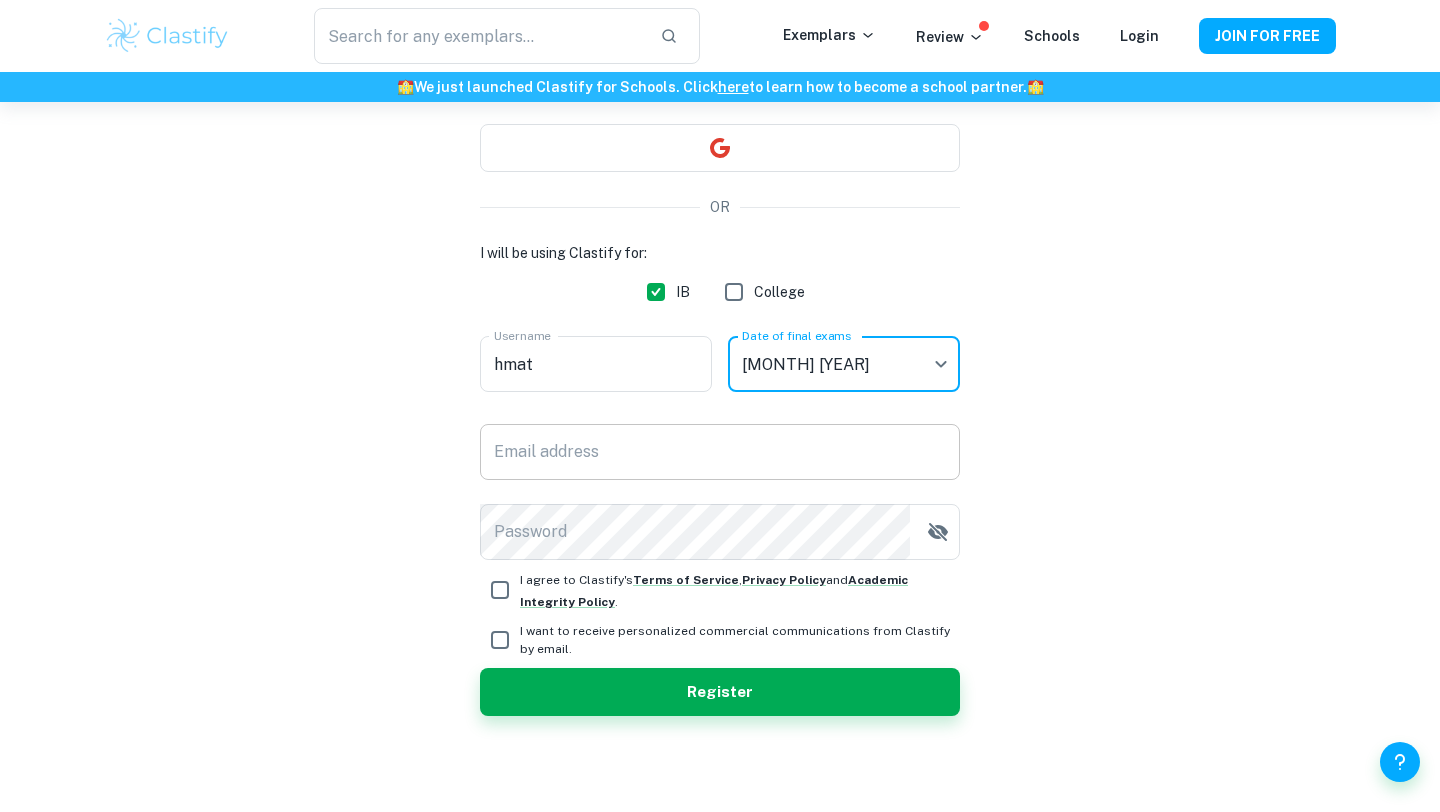 click on "Email address" at bounding box center [720, 452] 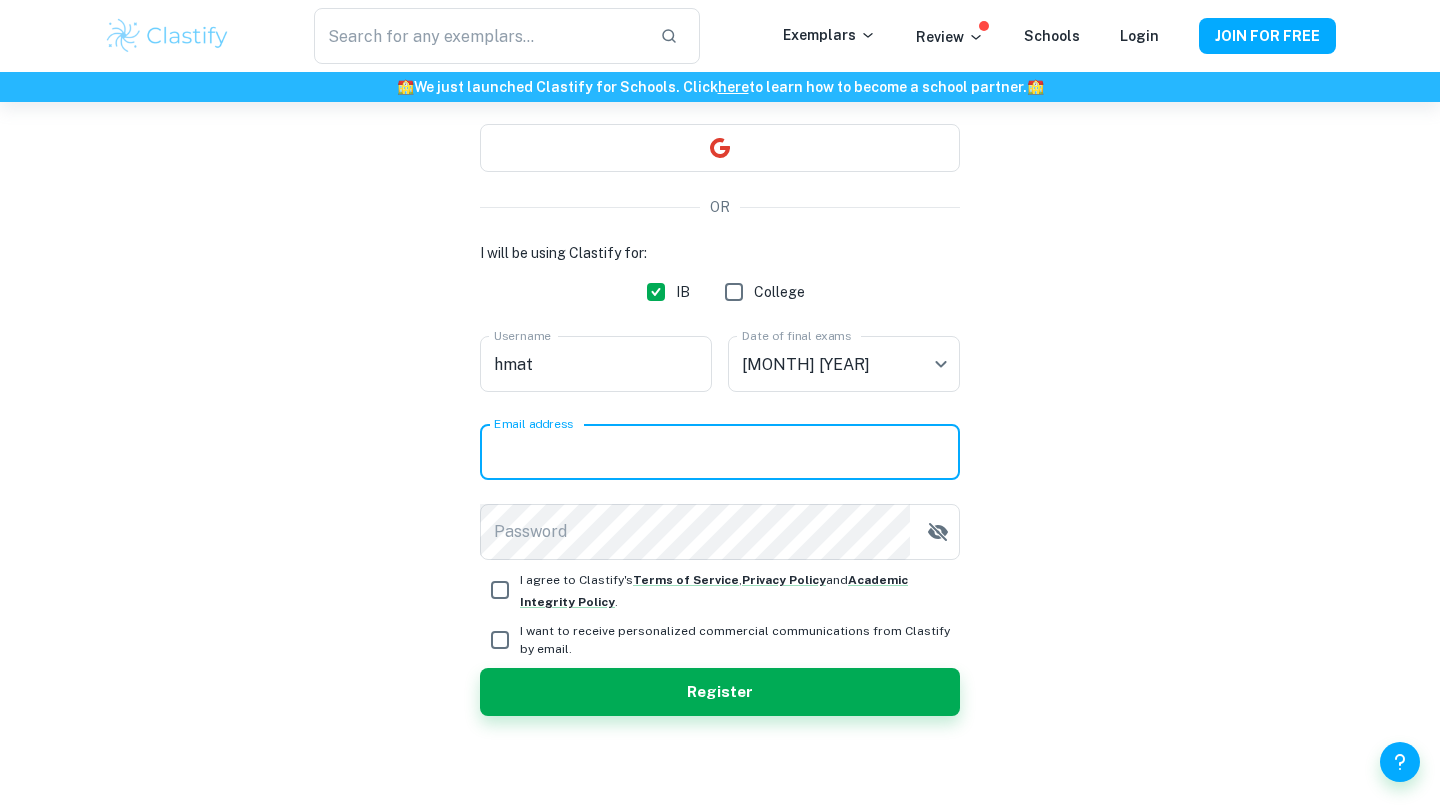 type on "holly.matilda@yahoo.com" 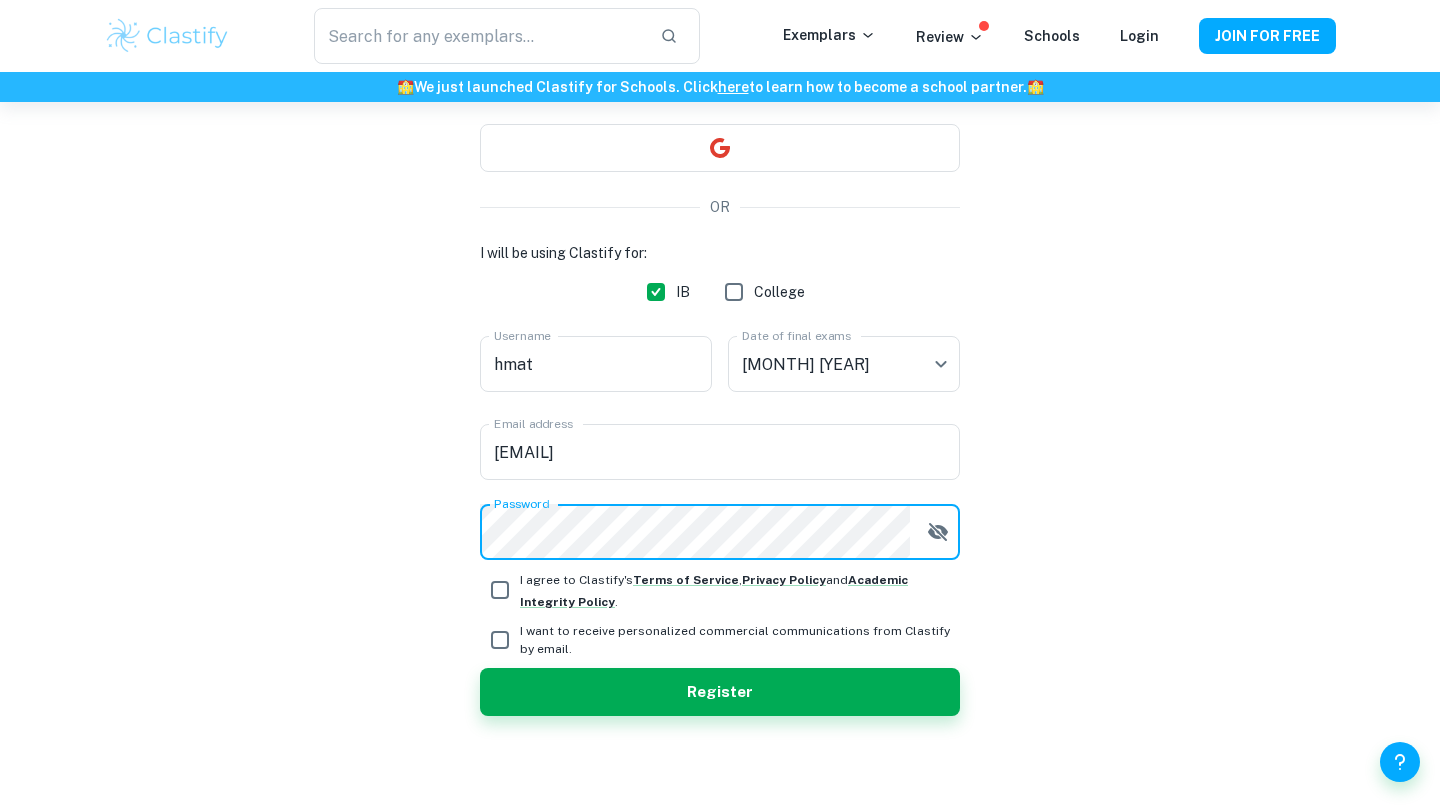 click on "Create a Clastify account Free forever. No credit card needed. OR I will be using Clastify for: IB College Username hmat Username Date of final exams November 2025 N25 Date of final exams Email address holly.matilda@yahoo.com Email address Password Password I agree to Clastify's  Terms of Service ,  Privacy Policy  and  Academic Integrity Policy . I want to receive personalized commercial communications from Clastify by email. Register" at bounding box center (720, 366) 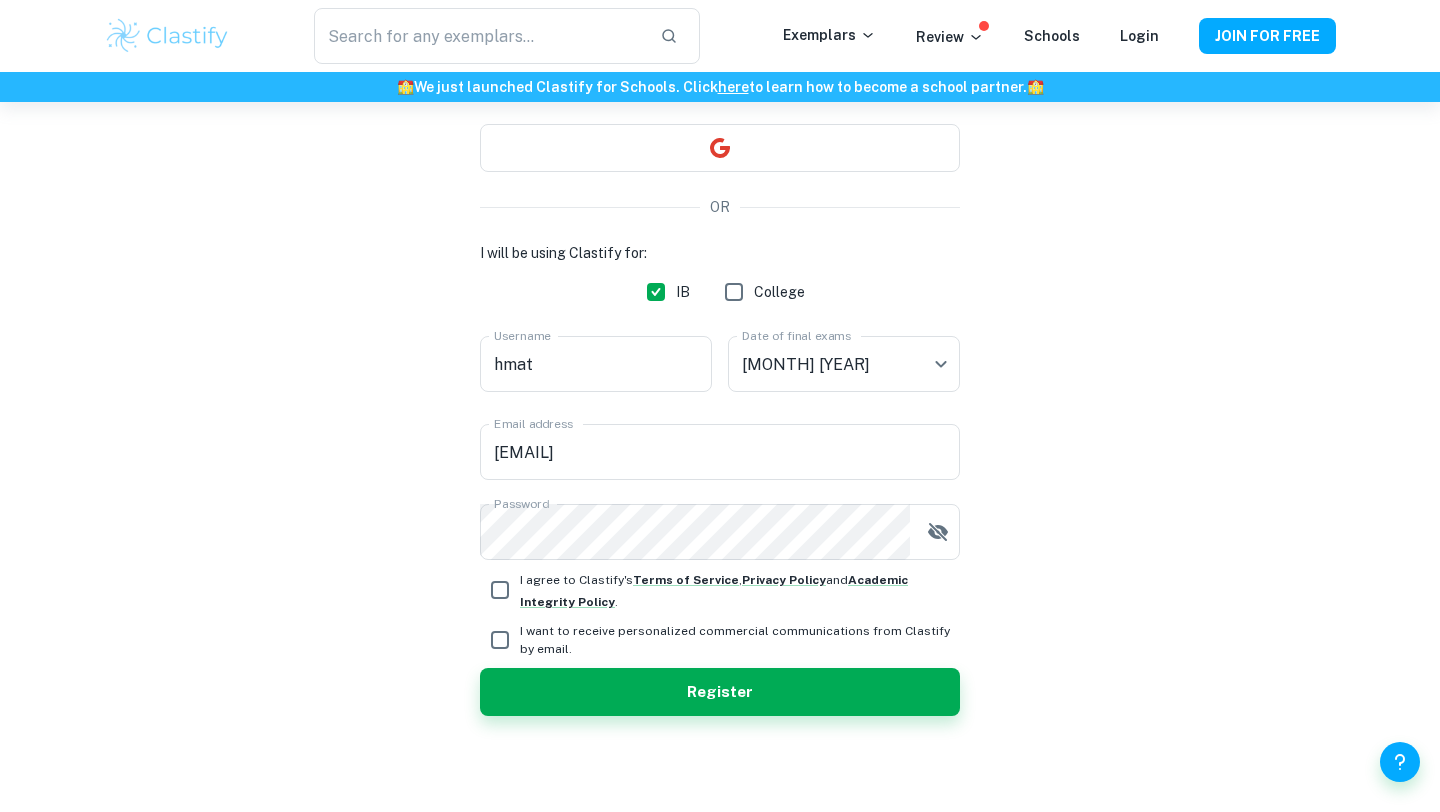 click on "I agree to Clastify's  Terms of Service ,  Privacy Policy  and  Academic Integrity Policy ." at bounding box center (500, 590) 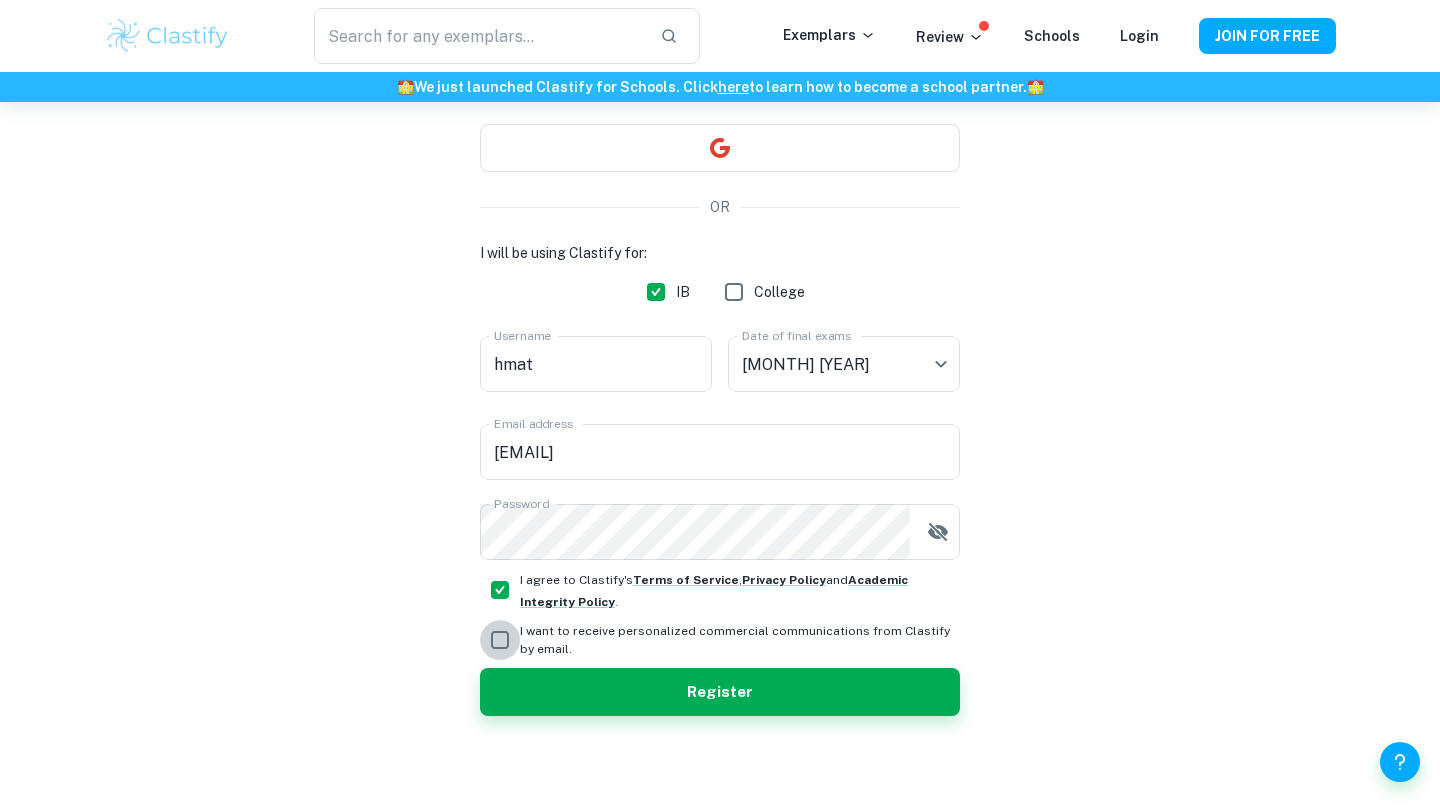 click on "I want to receive personalized commercial communications from Clastify by email." at bounding box center (500, 640) 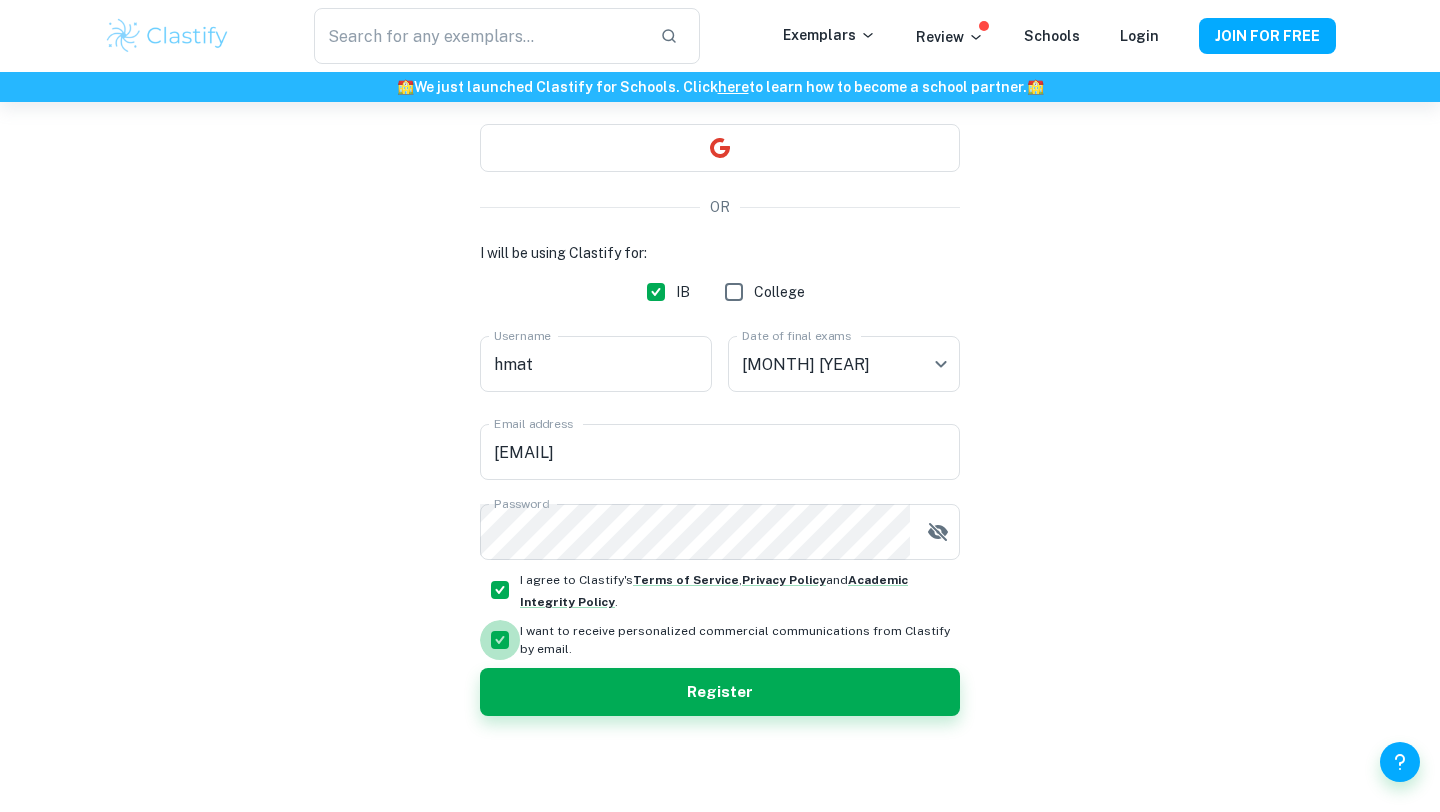 click on "I want to receive personalized commercial communications from Clastify by email." at bounding box center (500, 640) 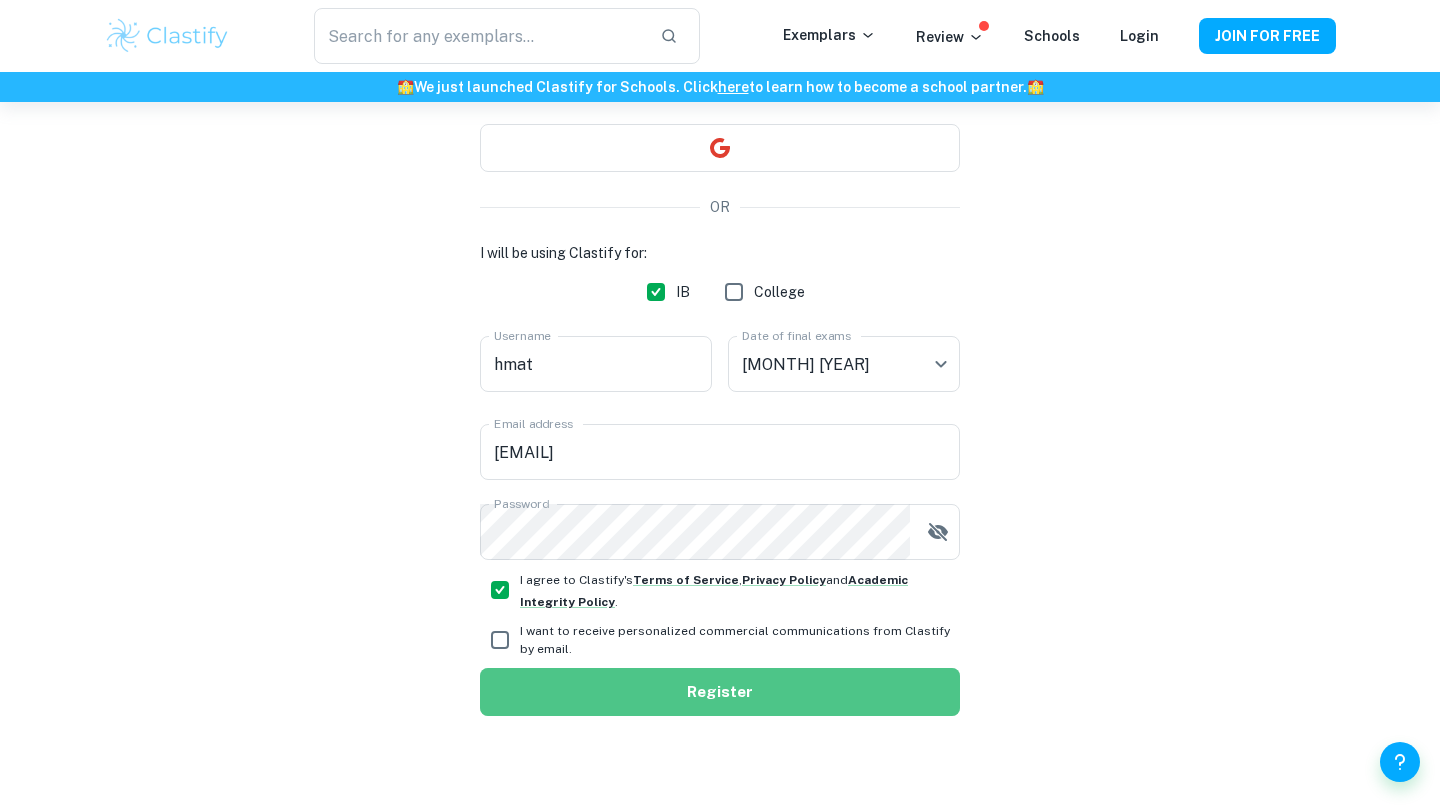 click on "Register" at bounding box center [720, 692] 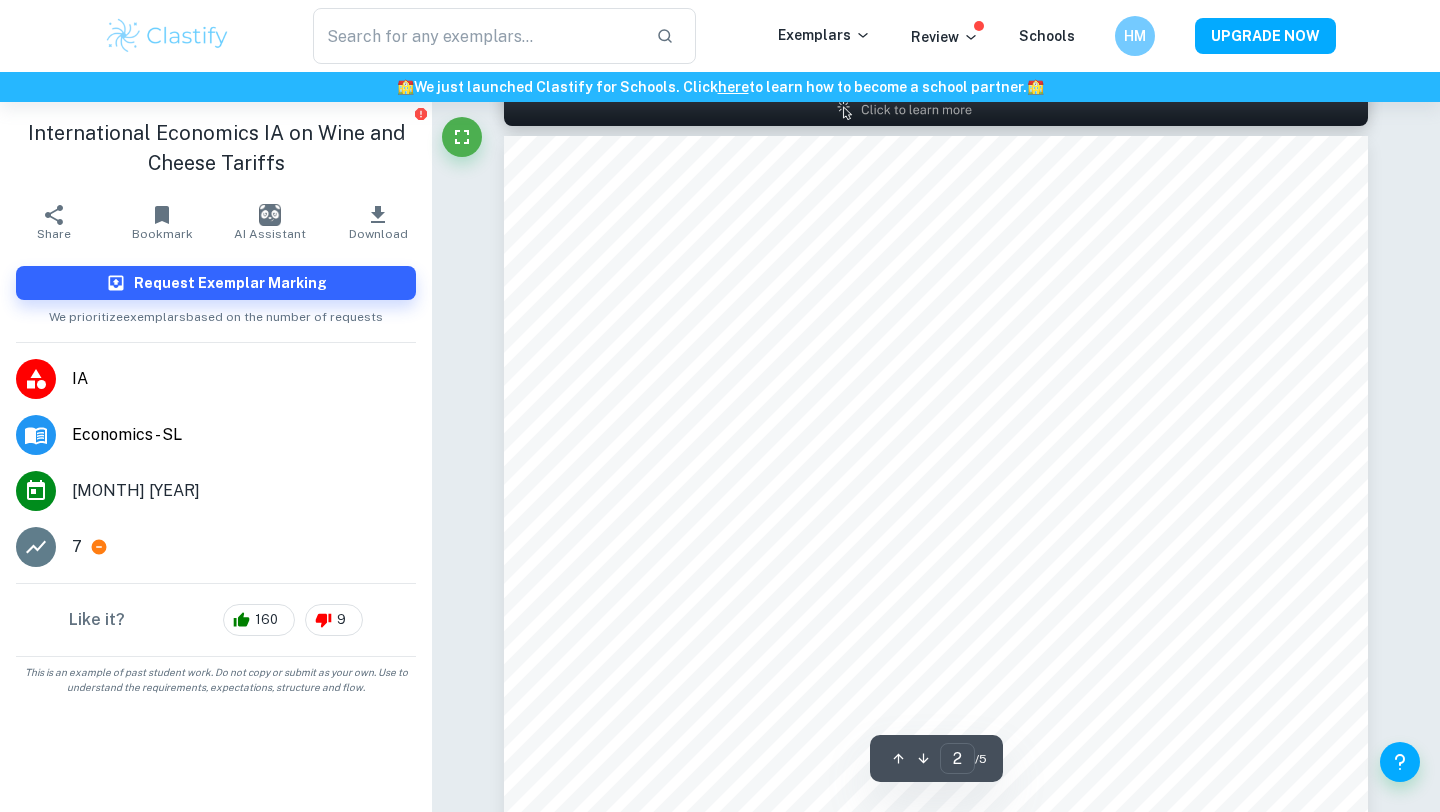 scroll, scrollTop: 1270, scrollLeft: 0, axis: vertical 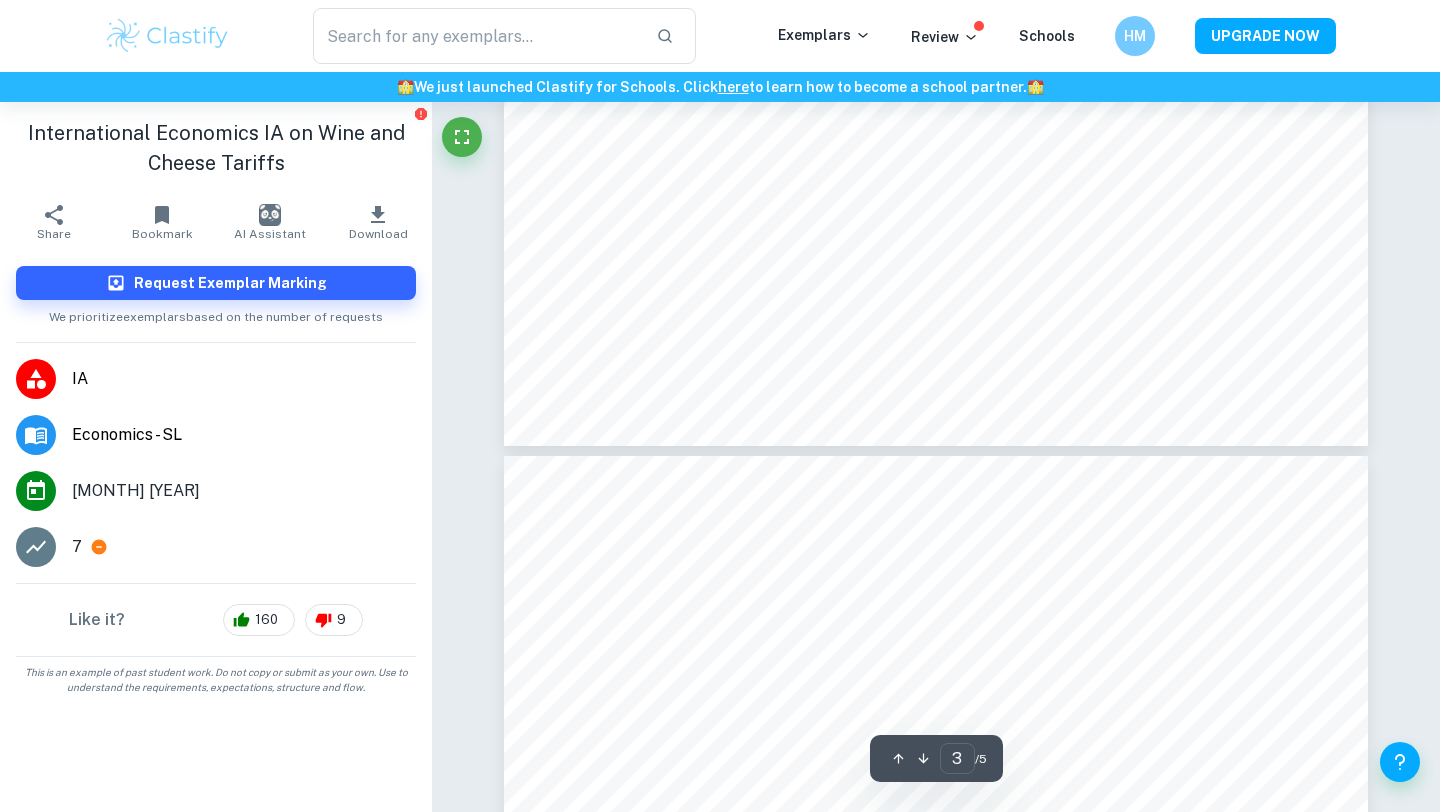 type on "4" 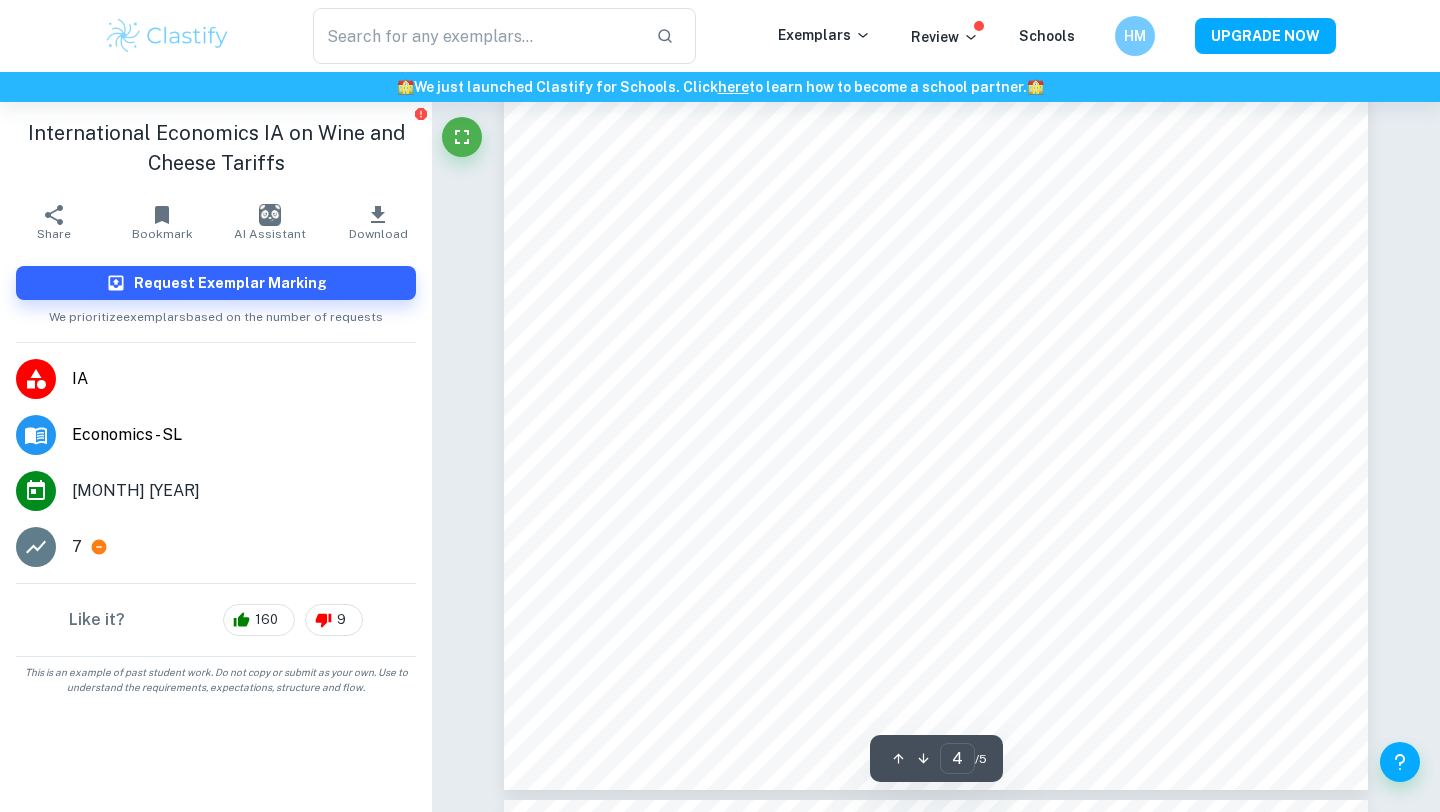 scroll, scrollTop: 4197, scrollLeft: 0, axis: vertical 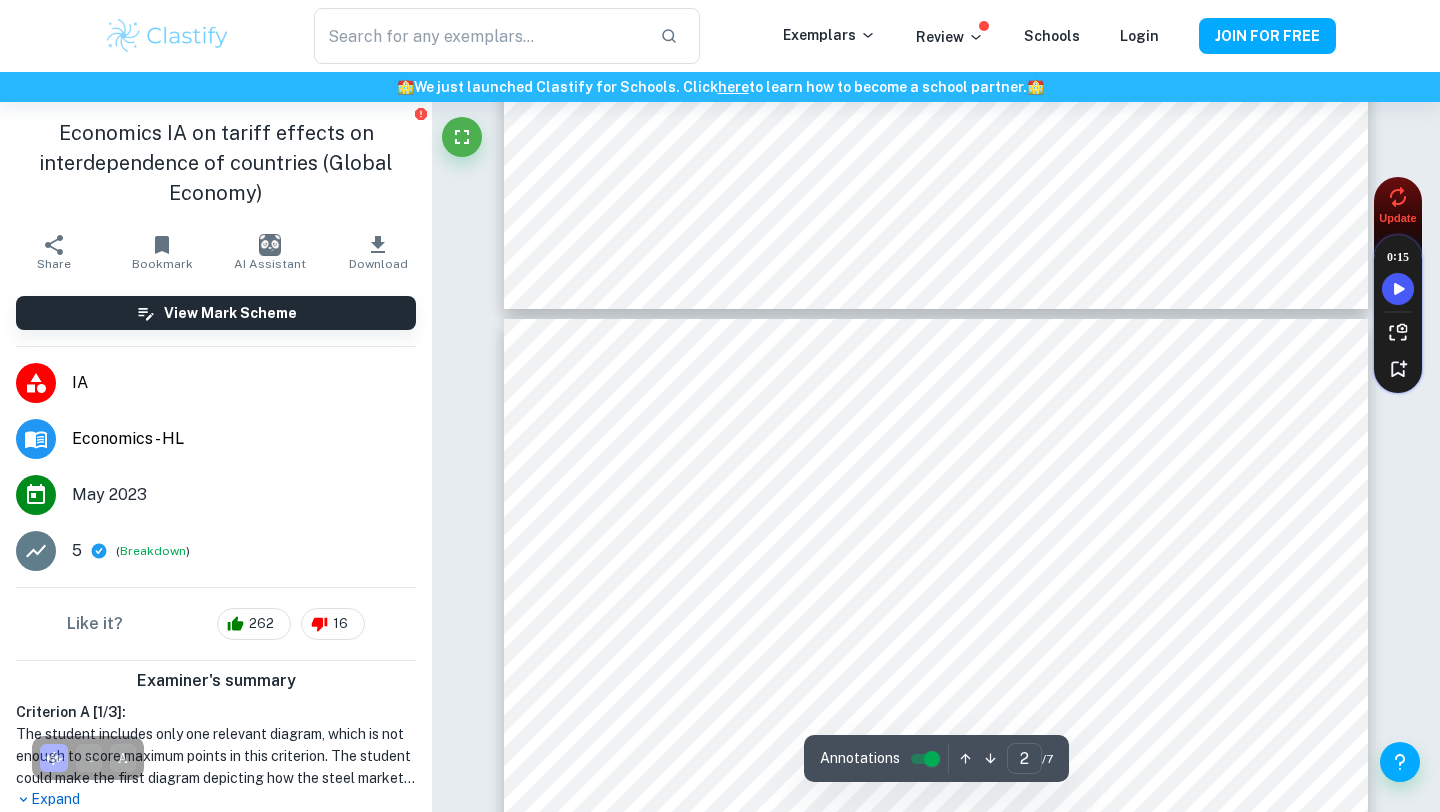type on "3" 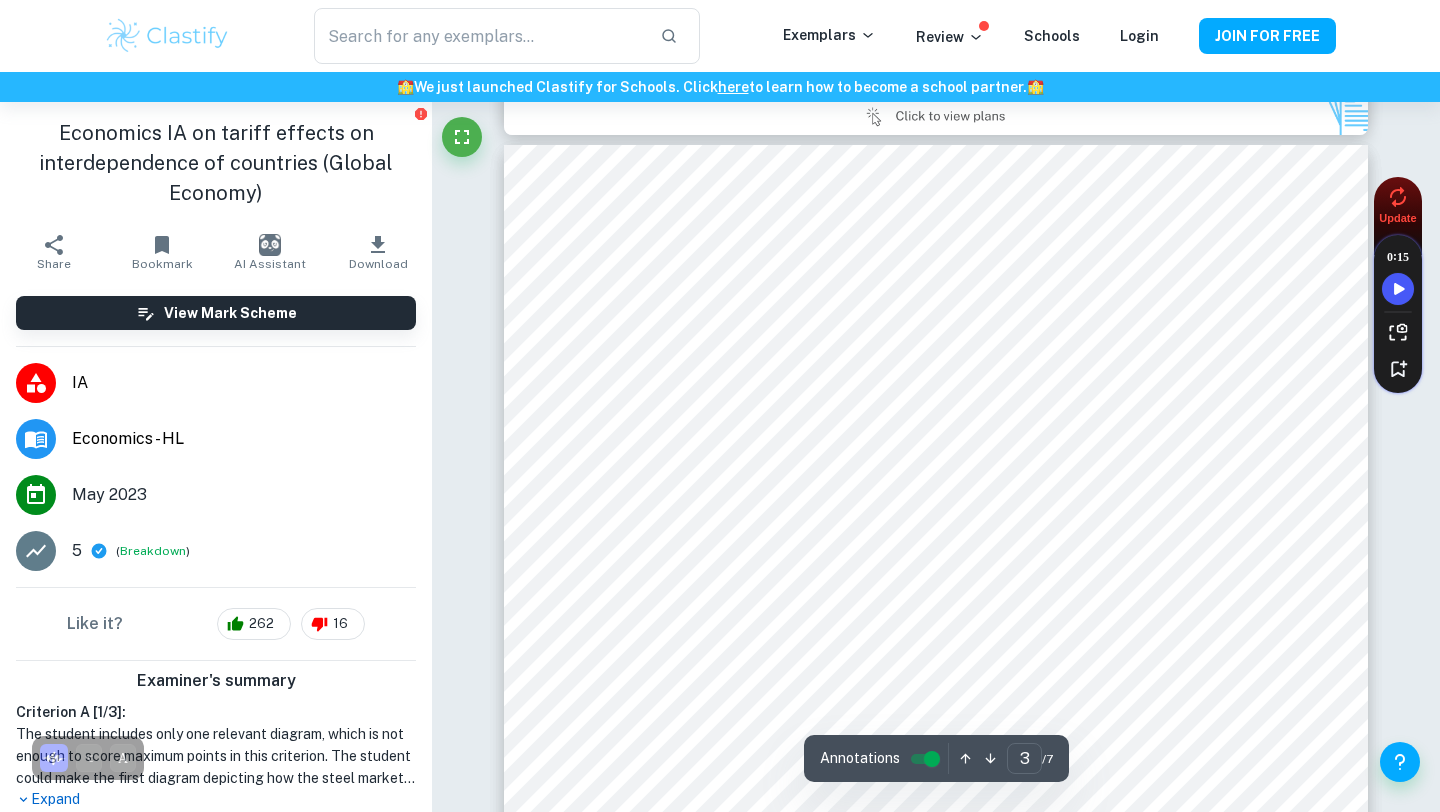 scroll, scrollTop: 2525, scrollLeft: 0, axis: vertical 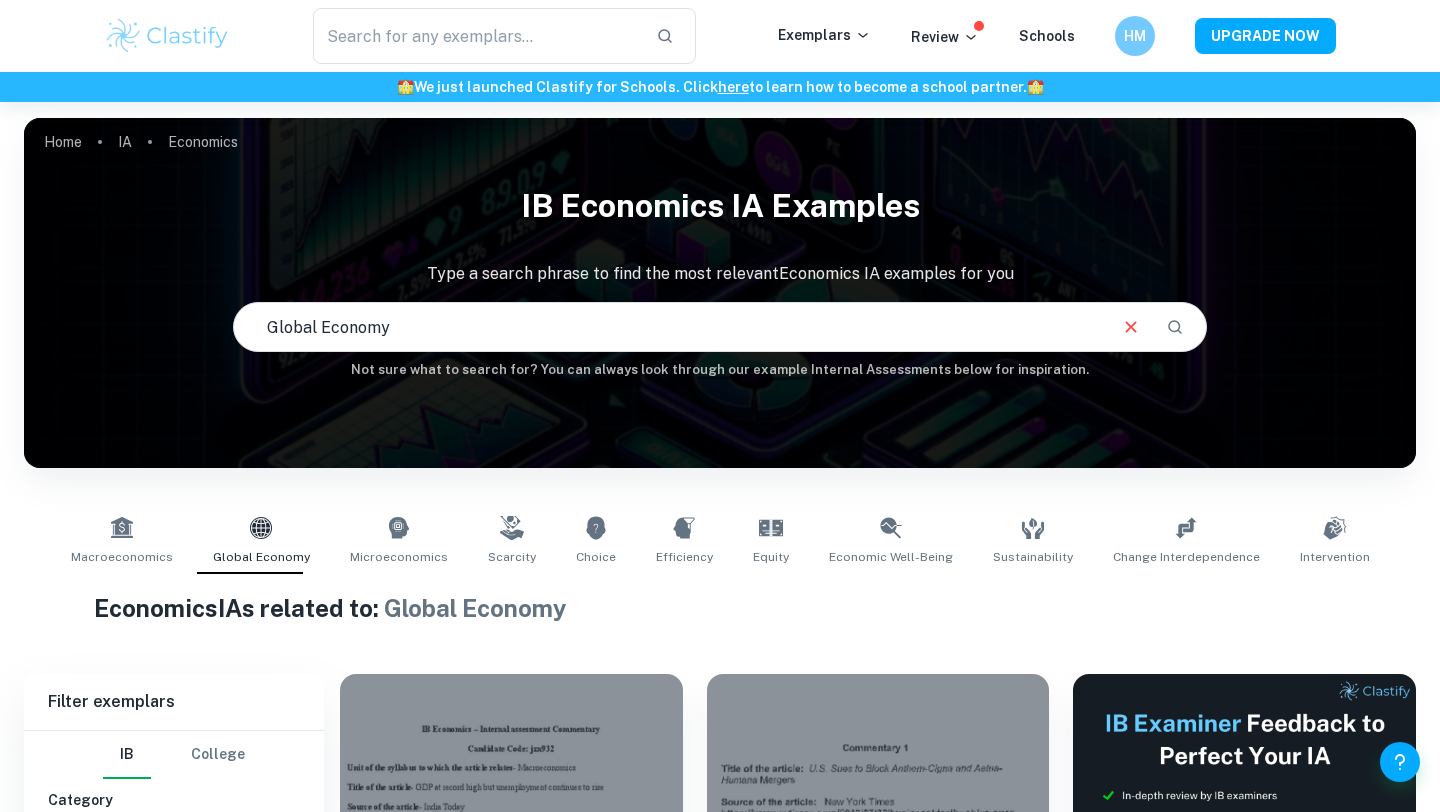 click on "Global Economy" at bounding box center (669, 327) 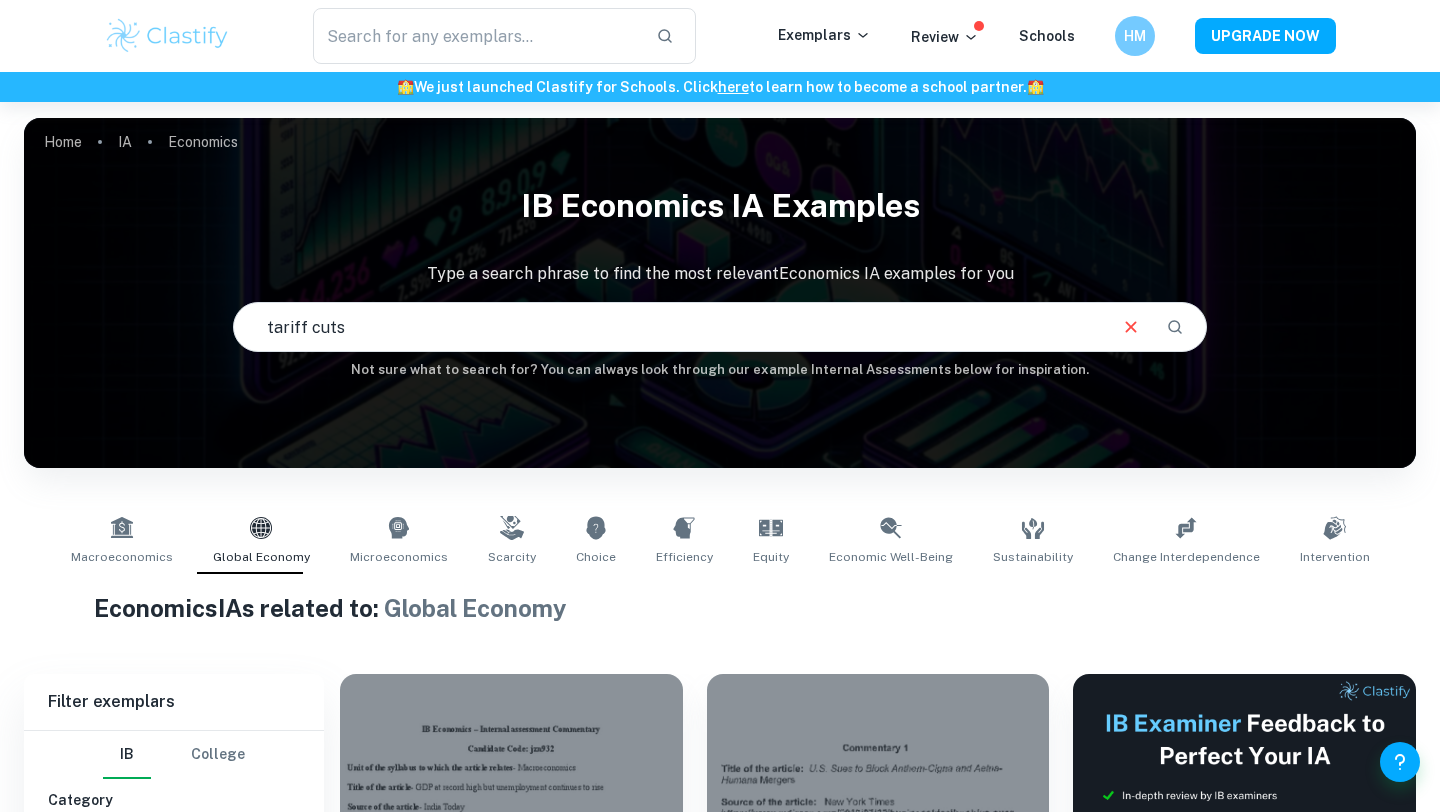 type on "tariff cuts" 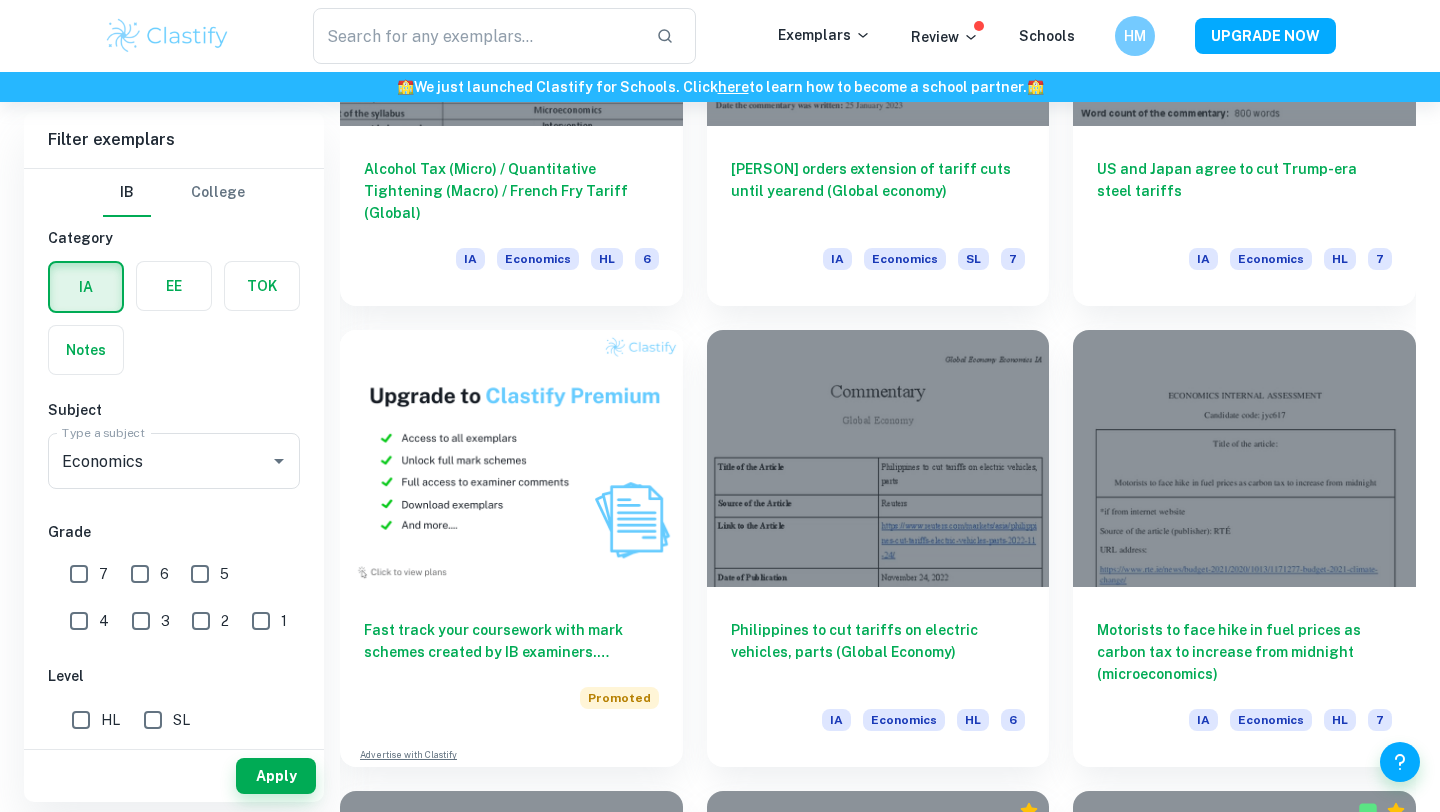 scroll, scrollTop: 1268, scrollLeft: 0, axis: vertical 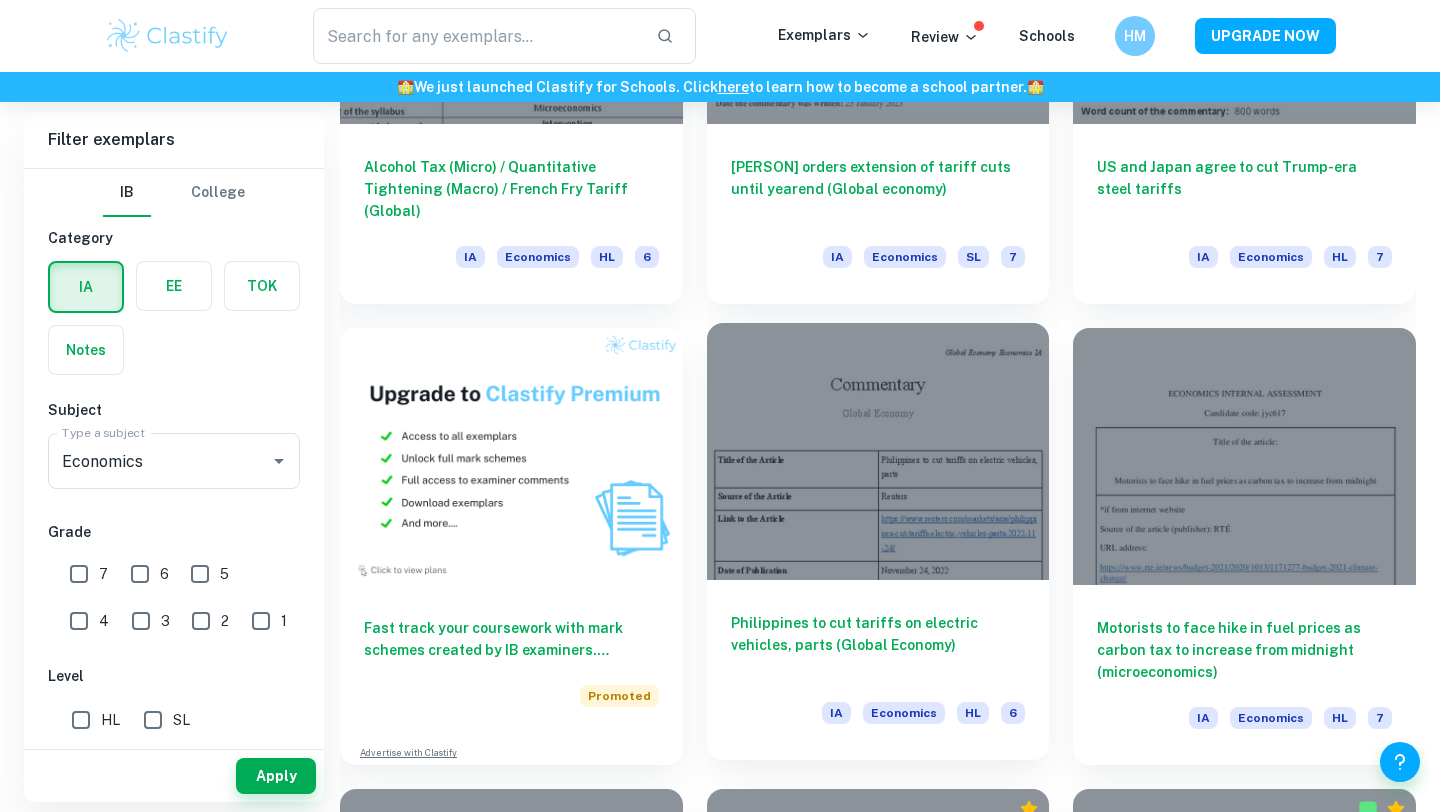 click on "Philippines to cut tariffs on electric vehicles, parts (Global Economy)" at bounding box center (878, 645) 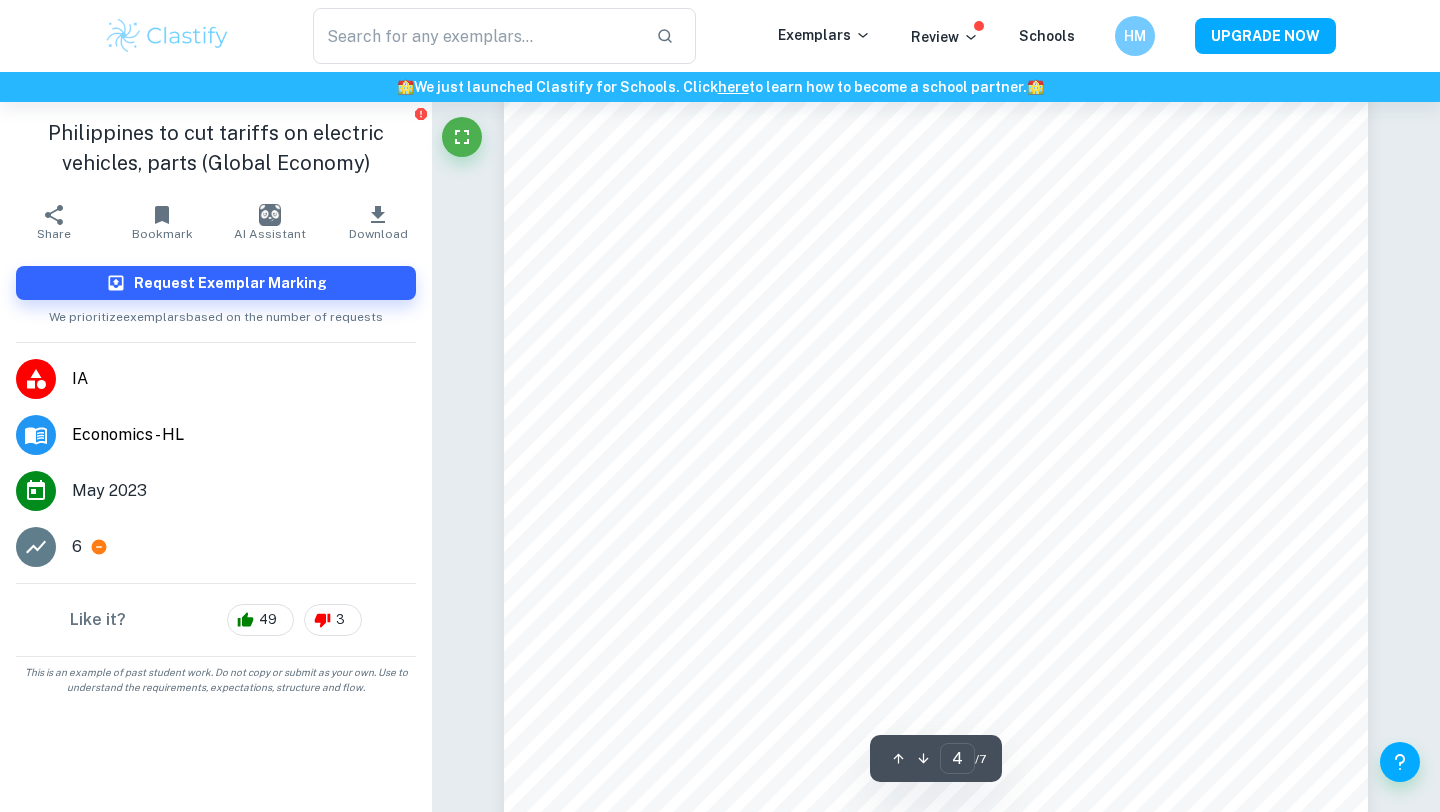 scroll, scrollTop: 3927, scrollLeft: 0, axis: vertical 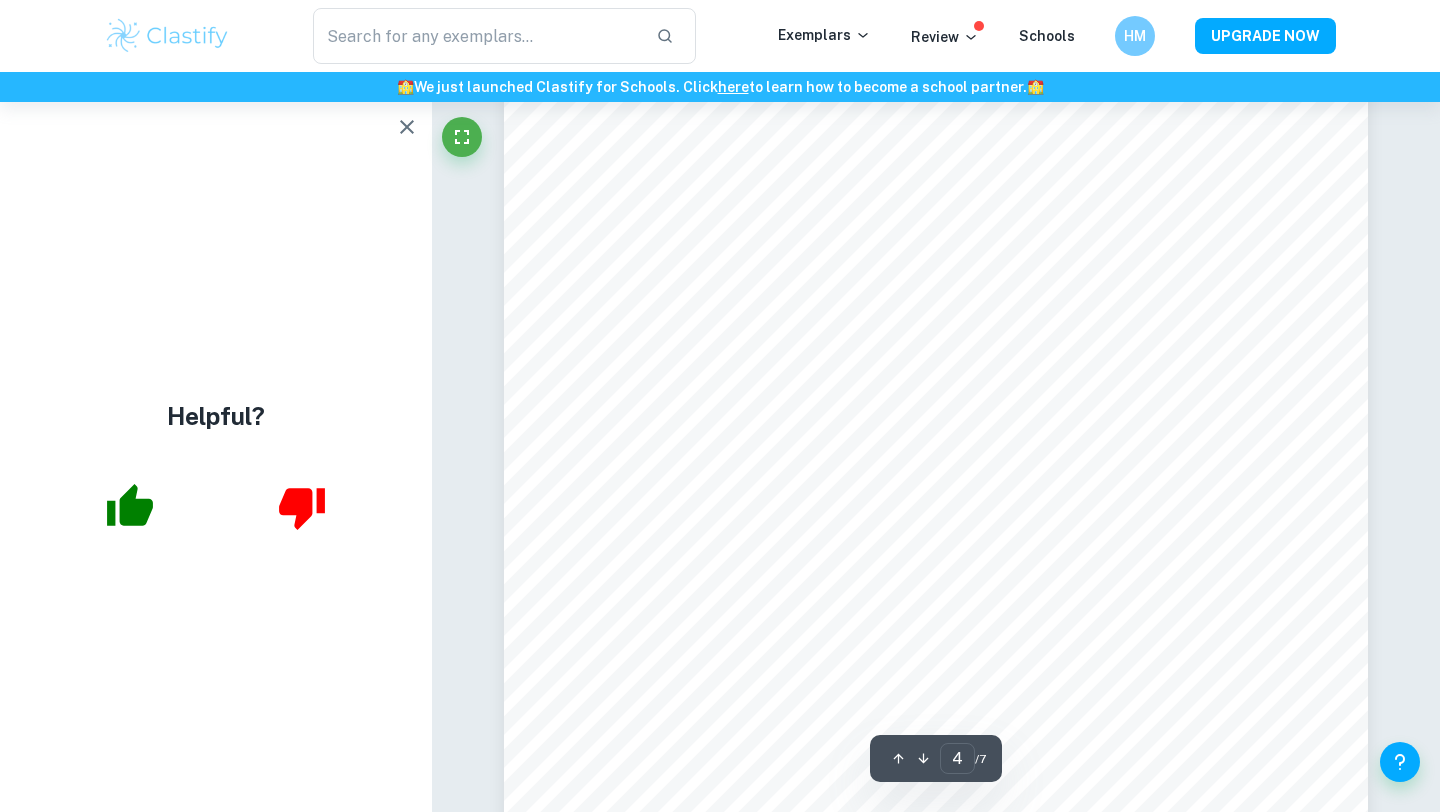 click 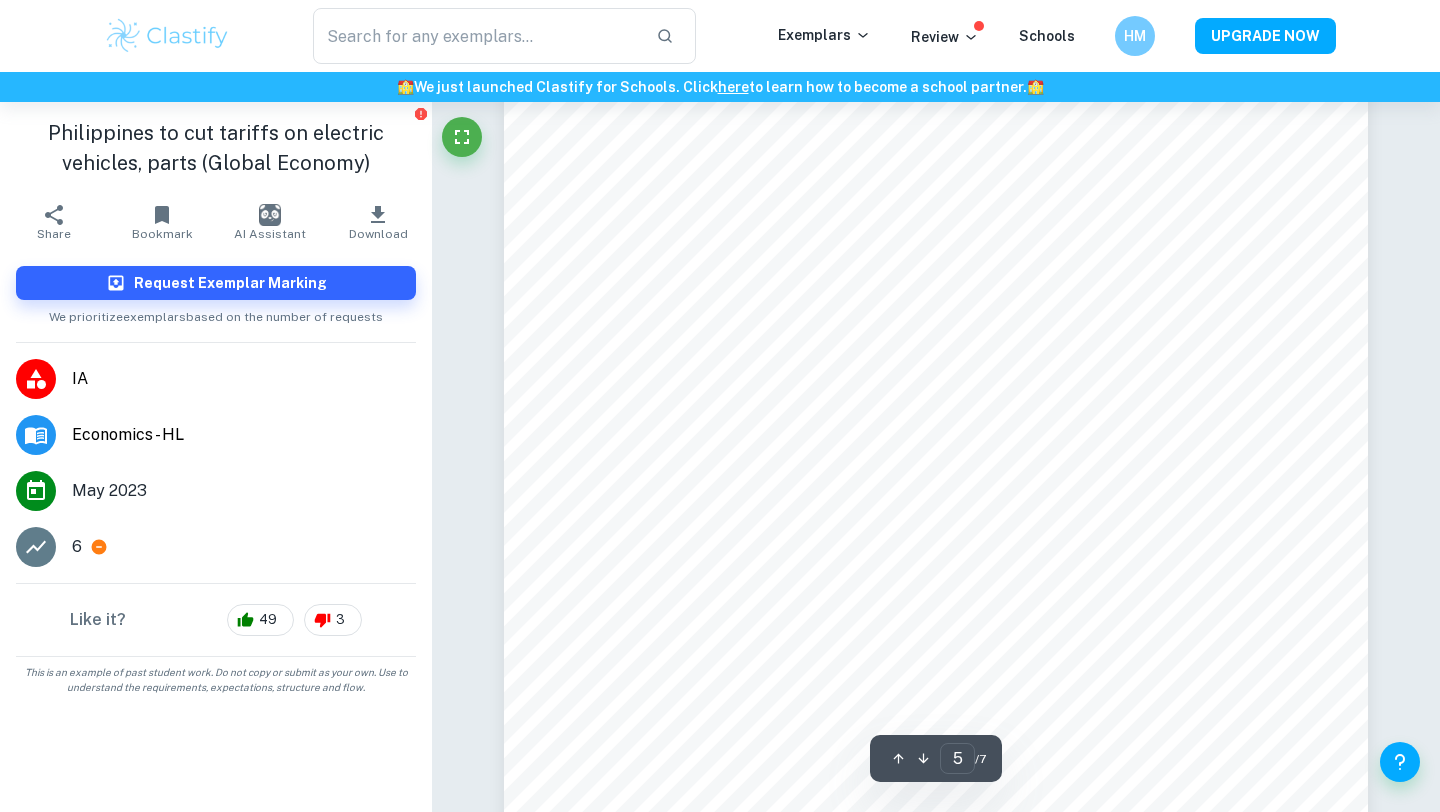 scroll, scrollTop: 4895, scrollLeft: 0, axis: vertical 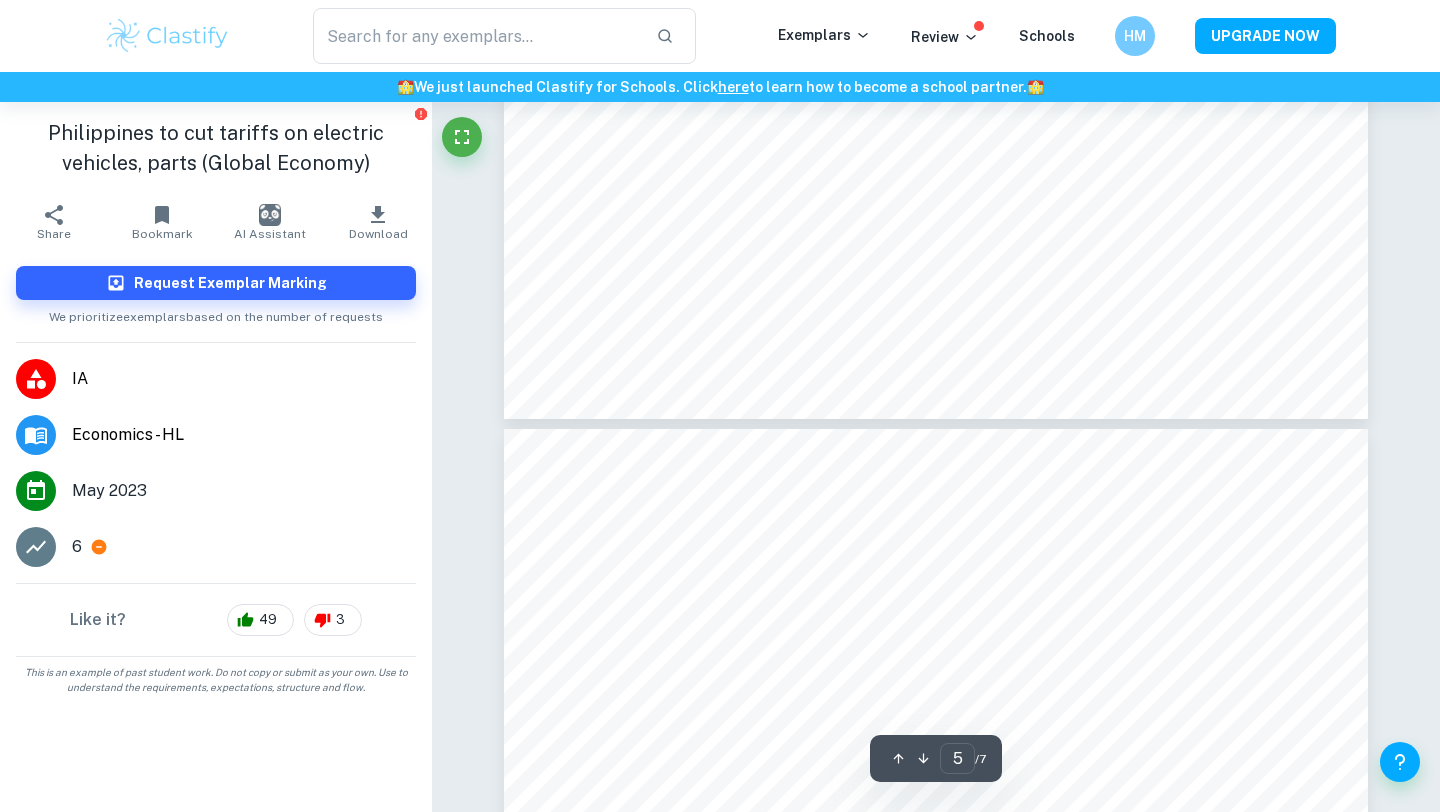 type on "6" 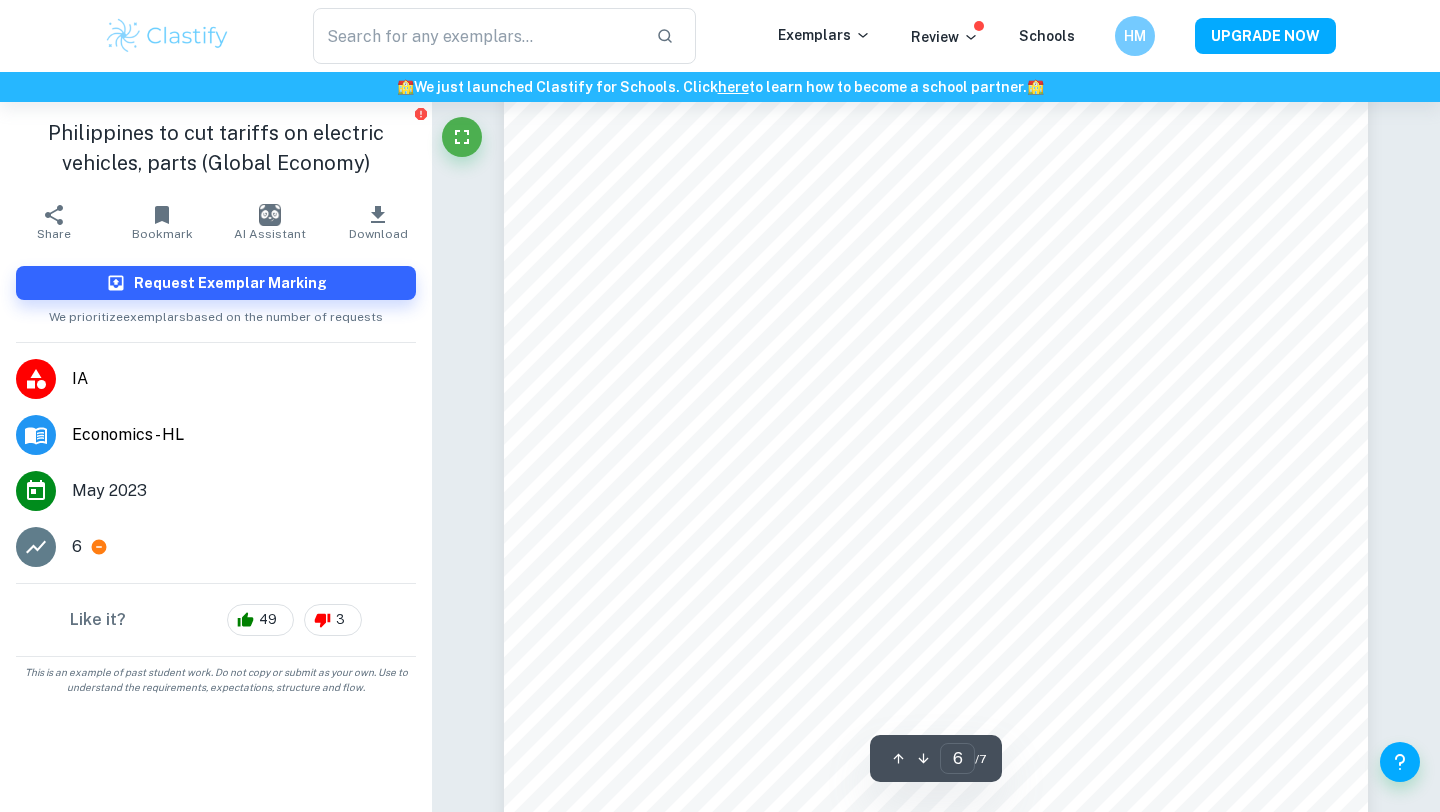 scroll, scrollTop: 6281, scrollLeft: 0, axis: vertical 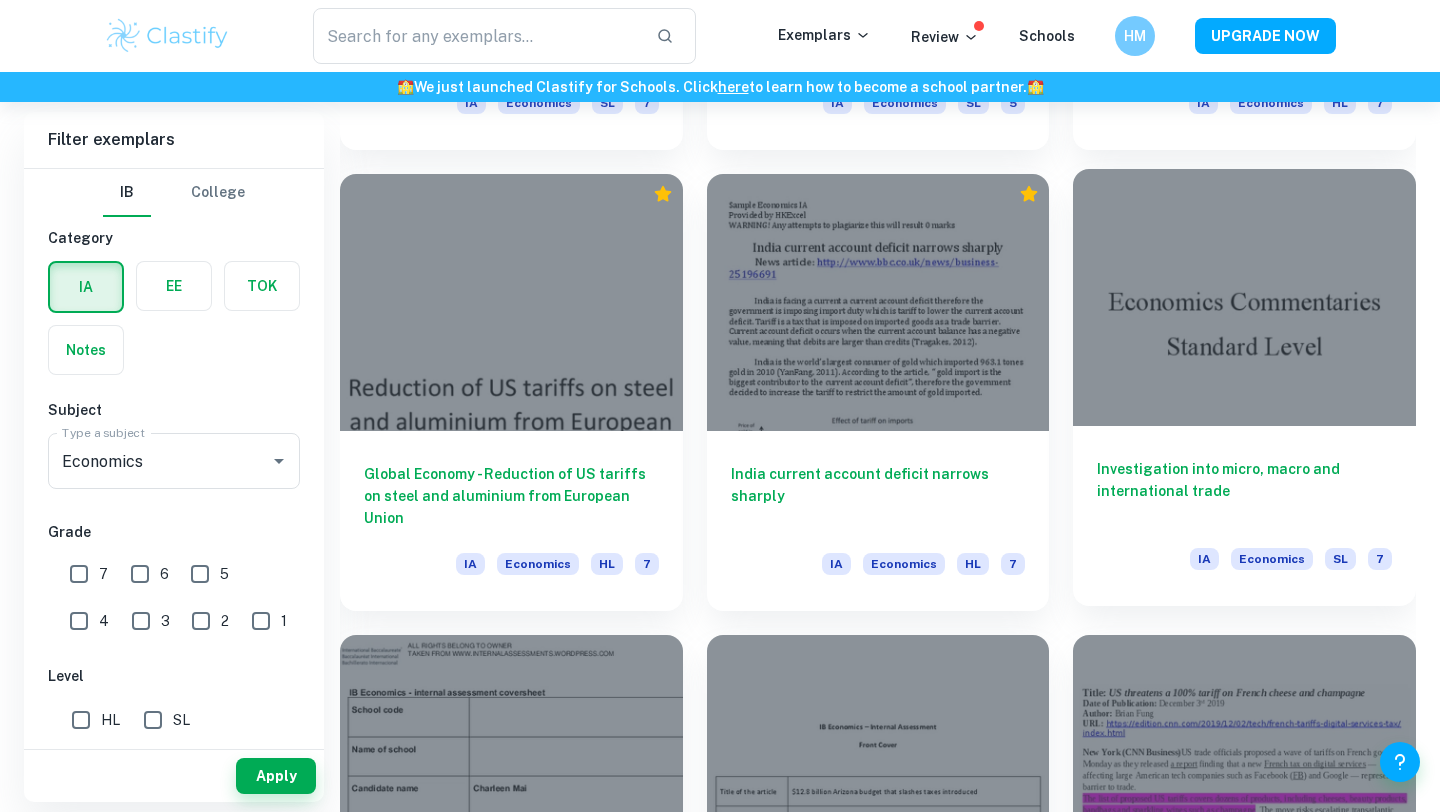 click on "Investigation into micro, macro and international trade IA Economics SL 7" at bounding box center [1244, 516] 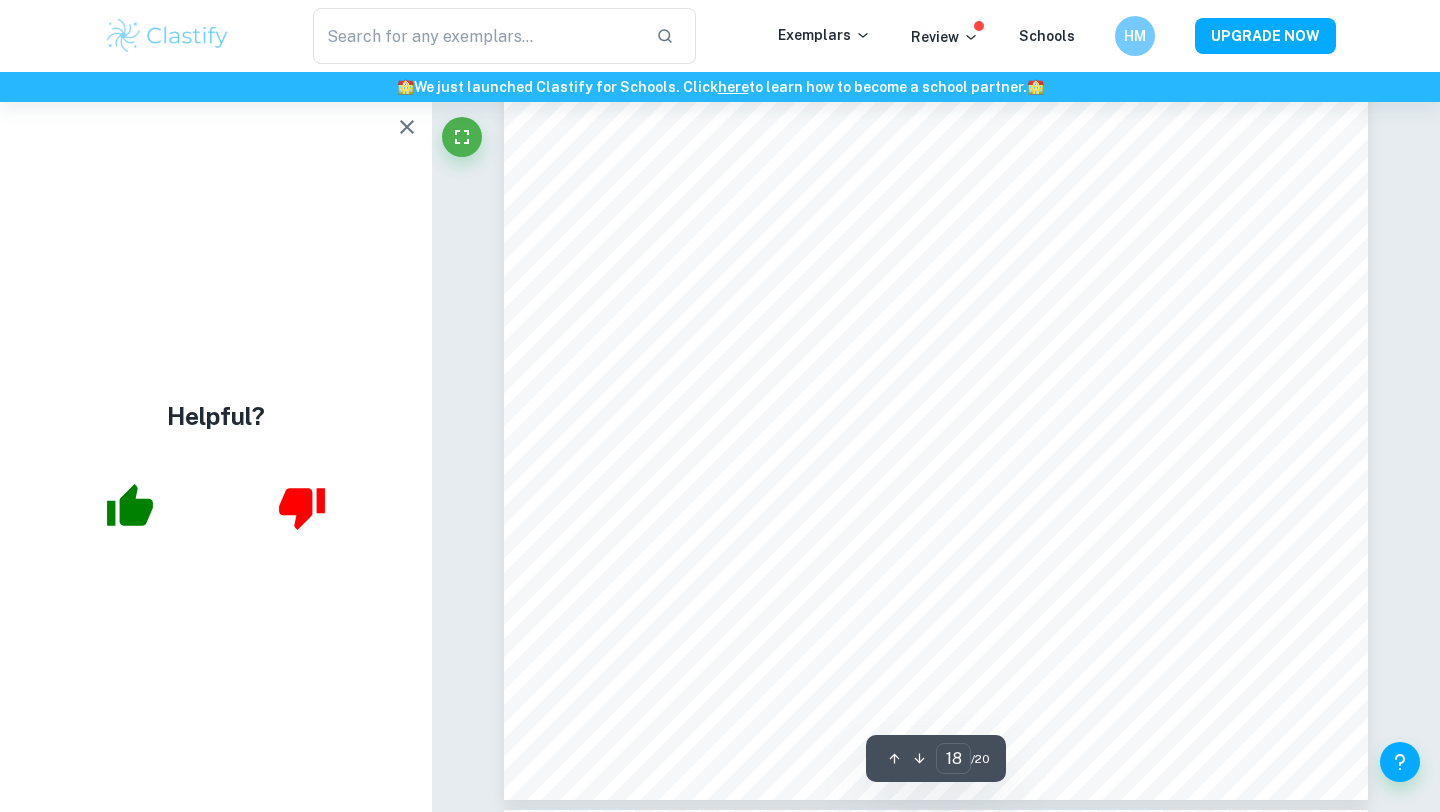 scroll, scrollTop: 20175, scrollLeft: 0, axis: vertical 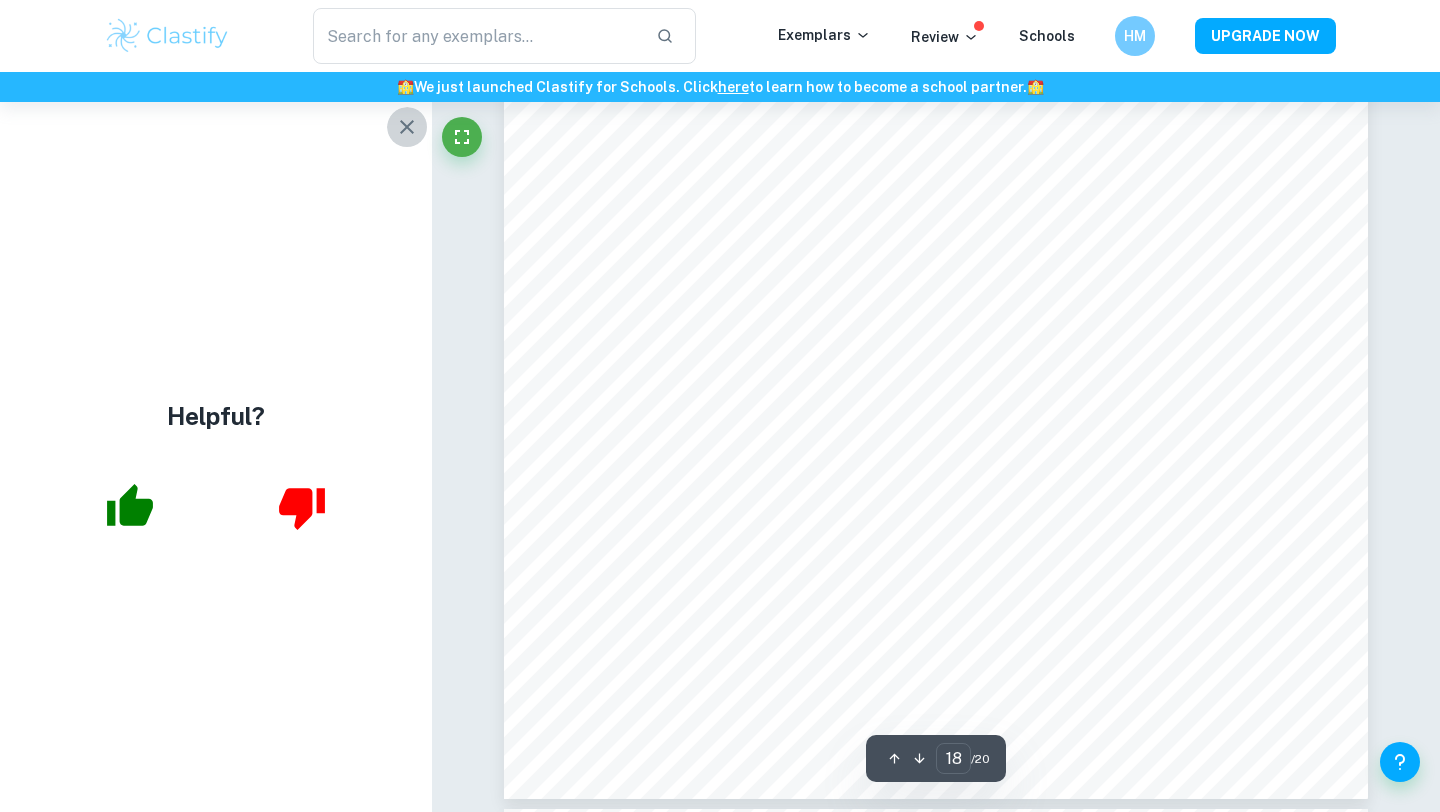 click 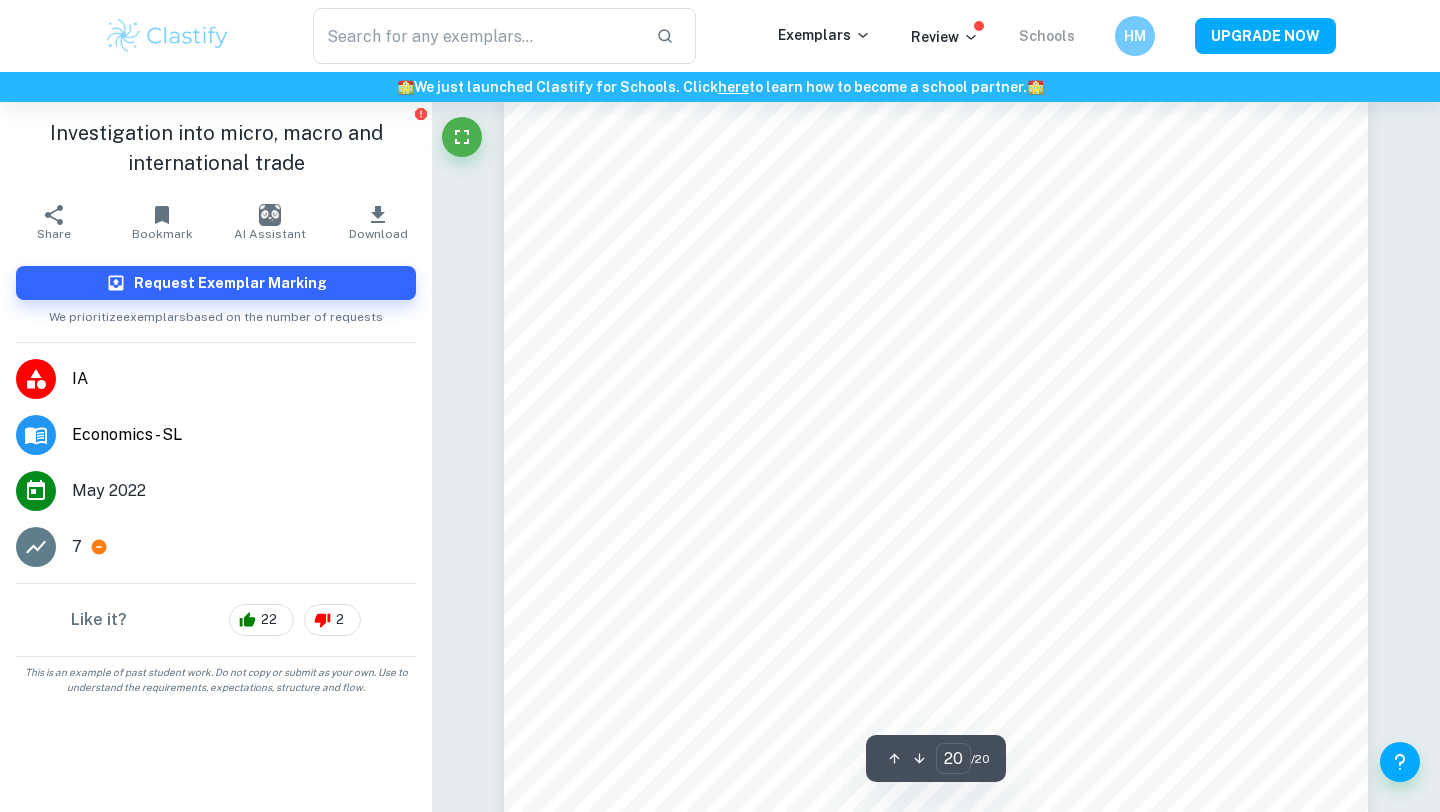 scroll, scrollTop: 22046, scrollLeft: 0, axis: vertical 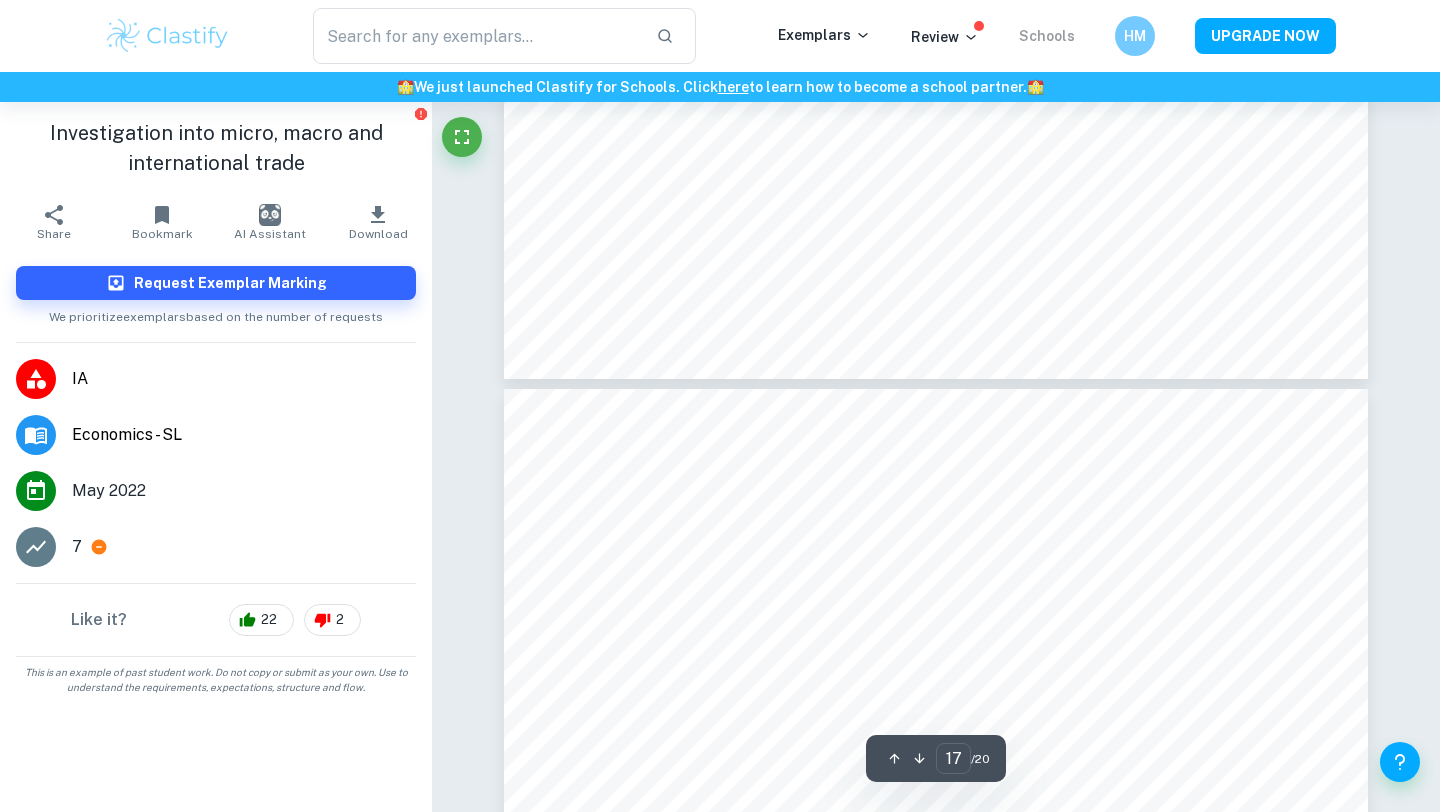 type on "18" 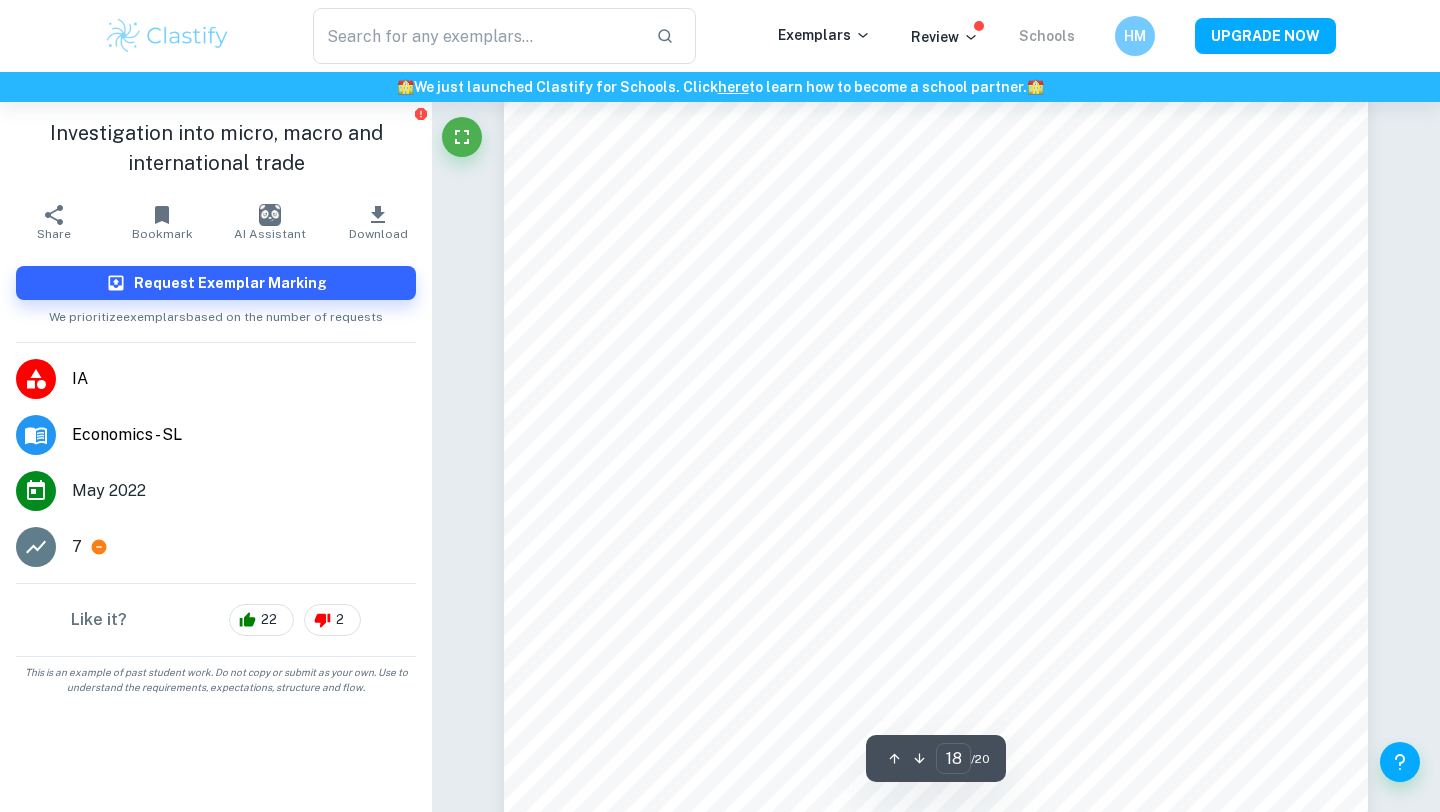 scroll, scrollTop: 19966, scrollLeft: 0, axis: vertical 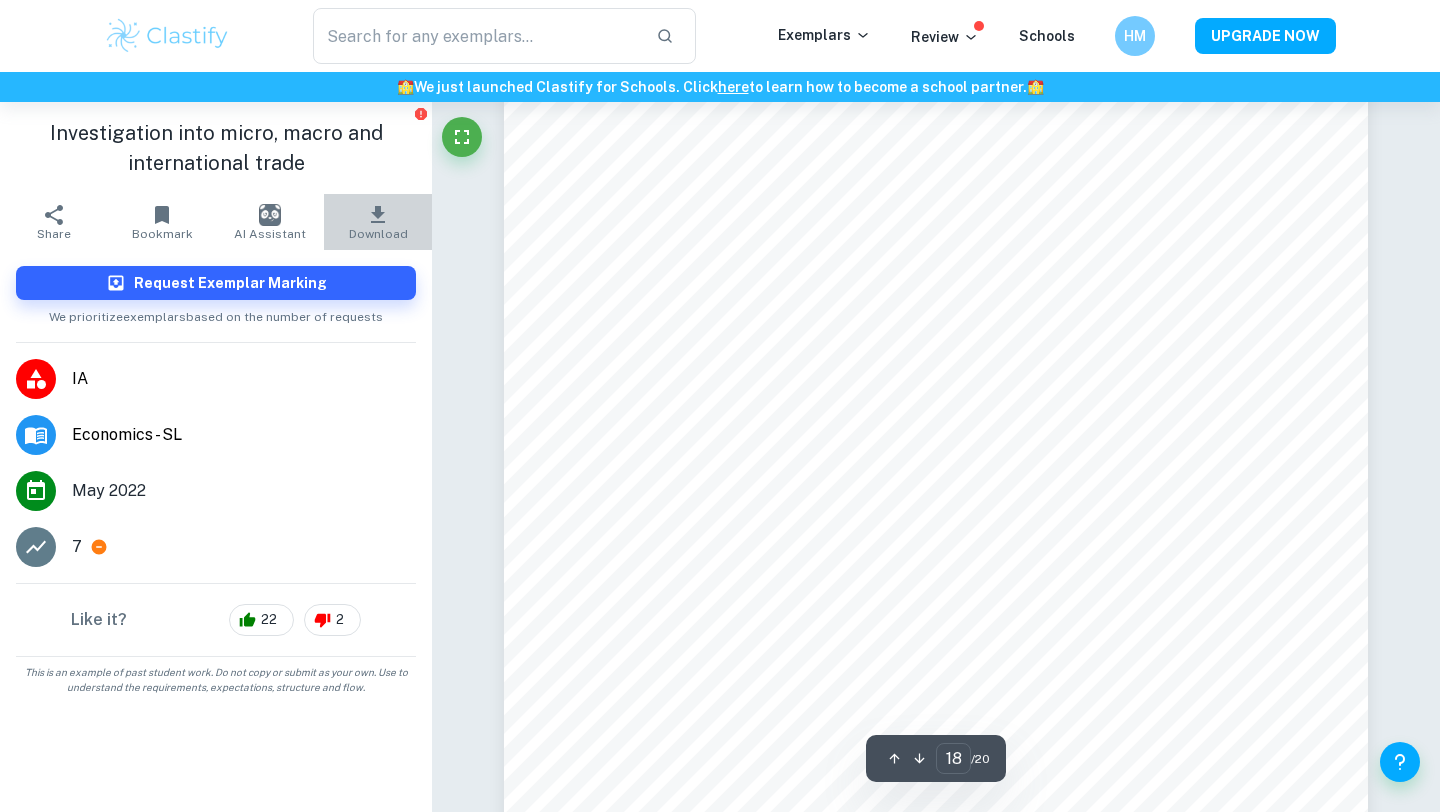 click 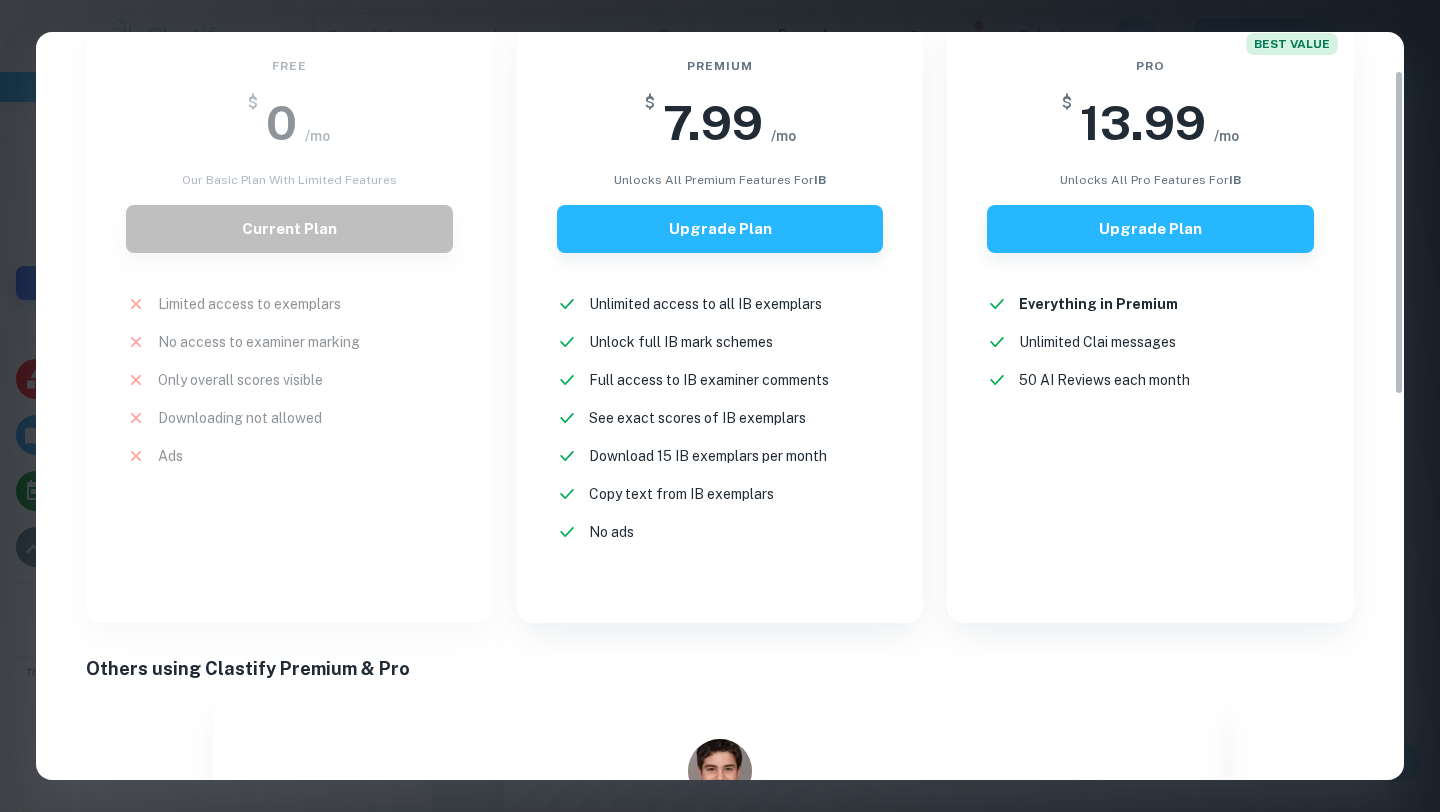 scroll, scrollTop: 0, scrollLeft: 0, axis: both 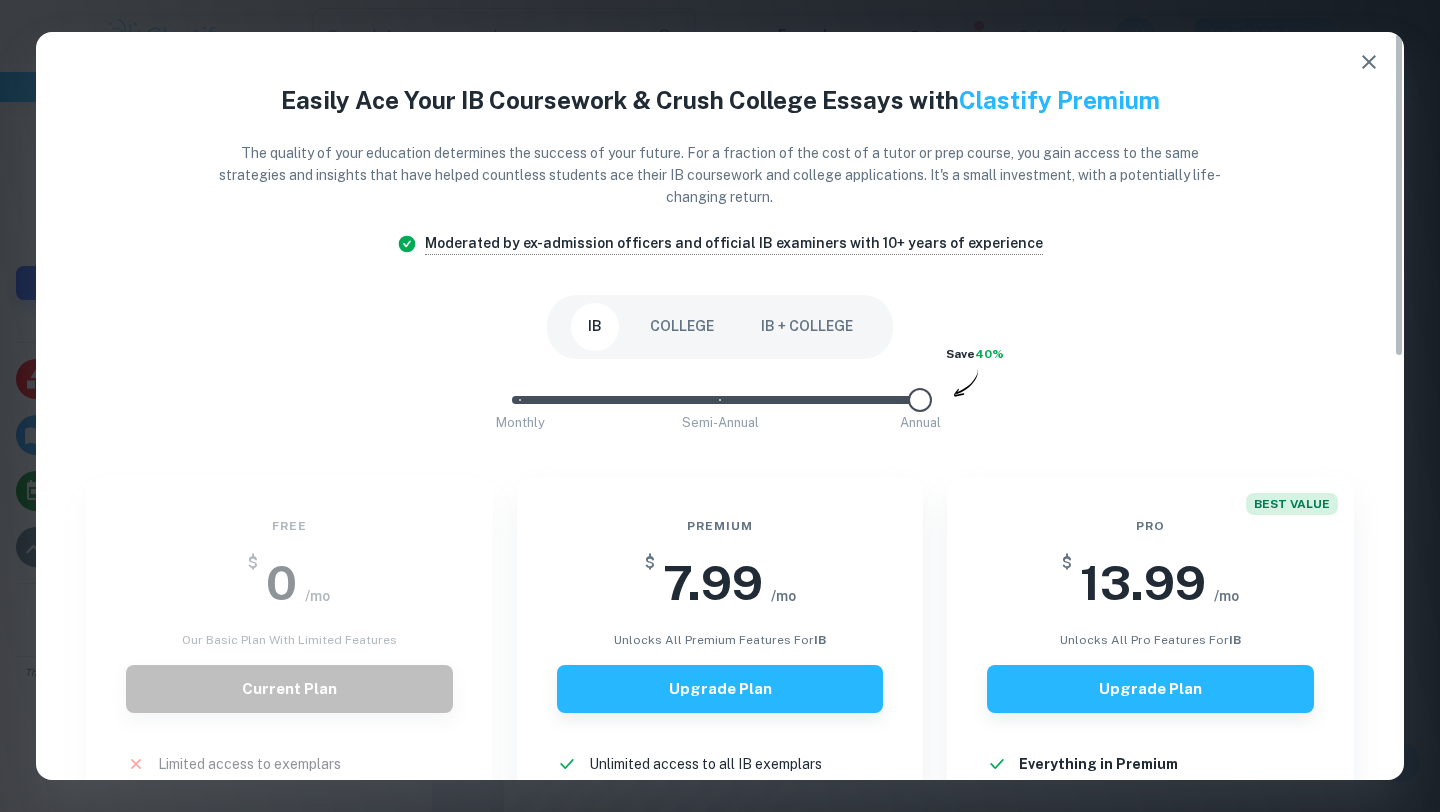 click 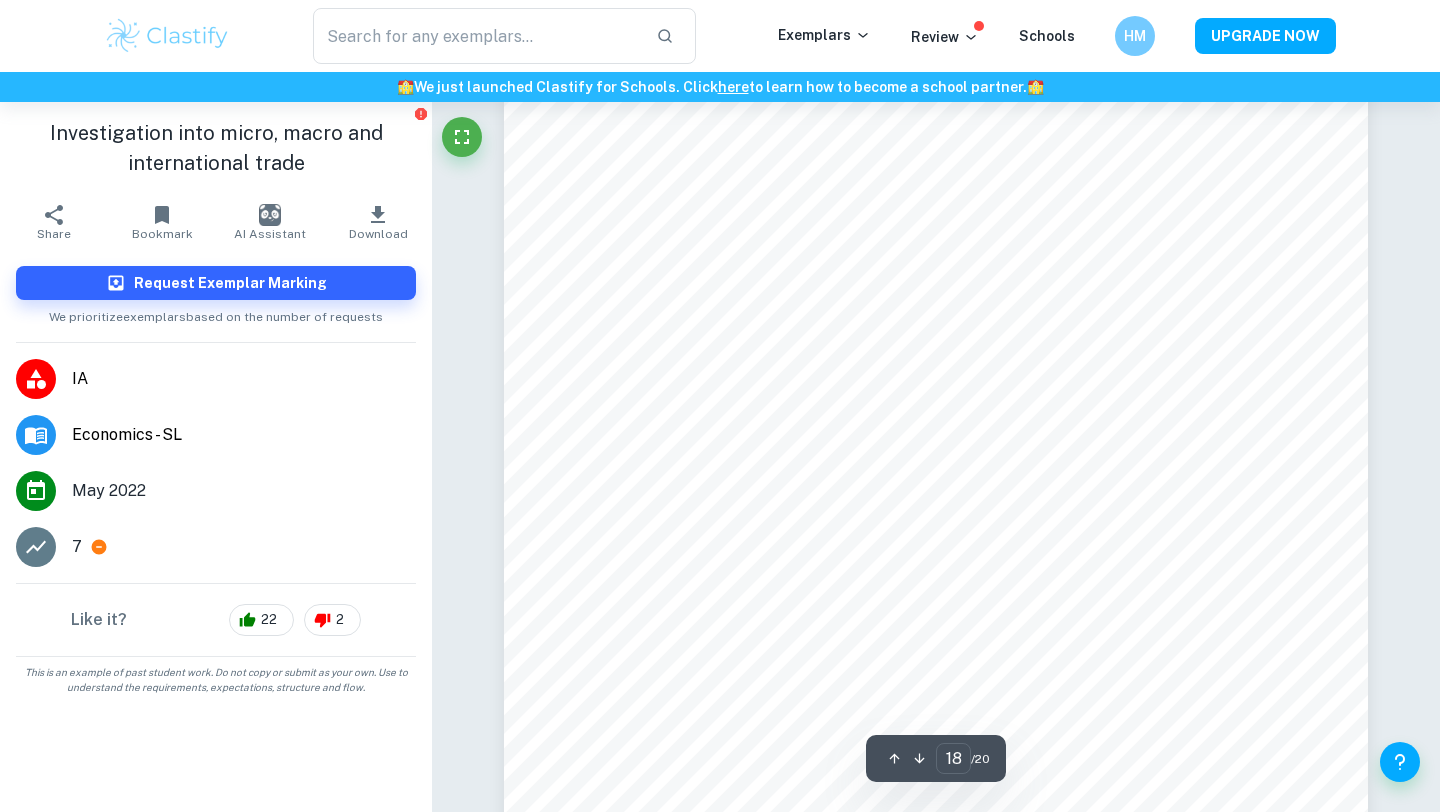 click 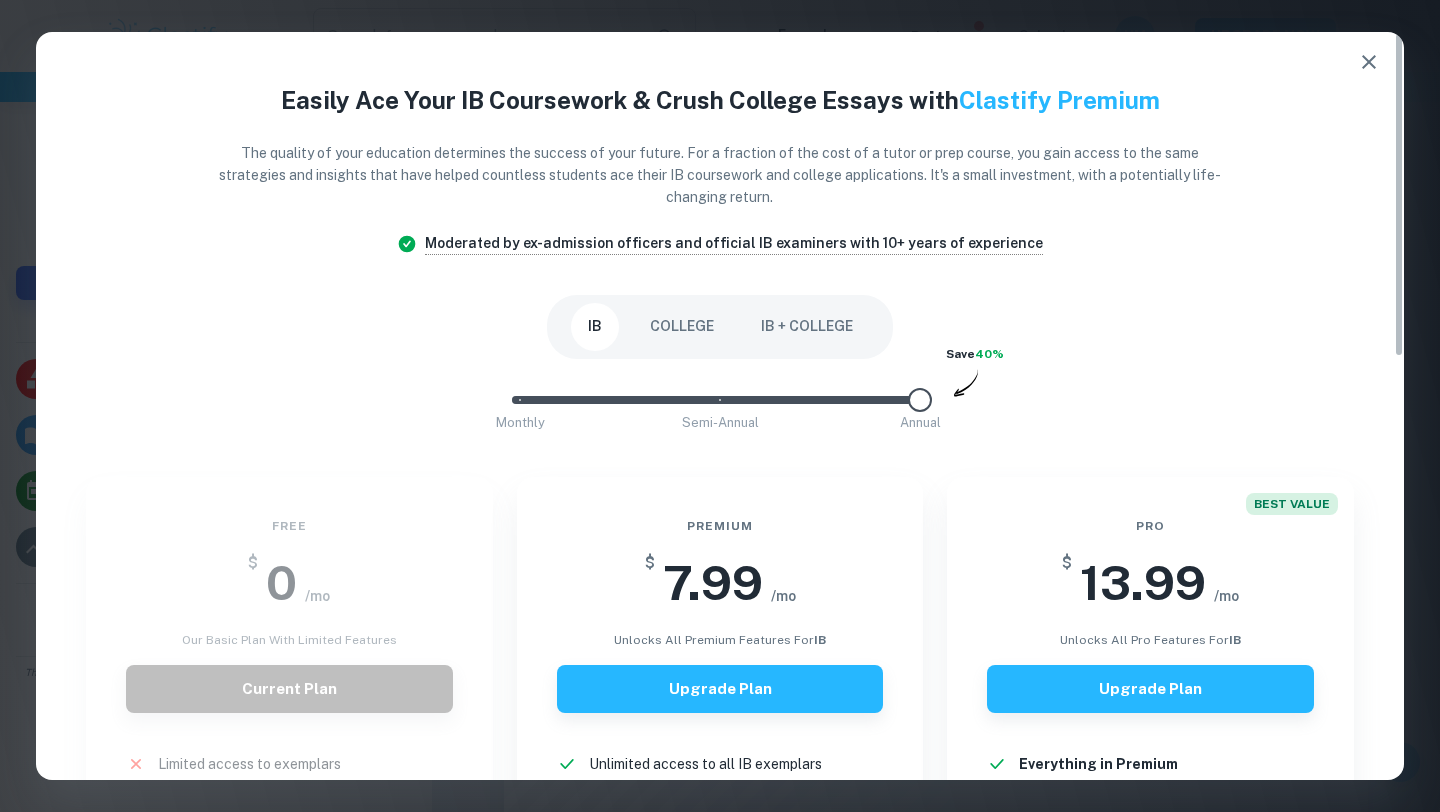 click 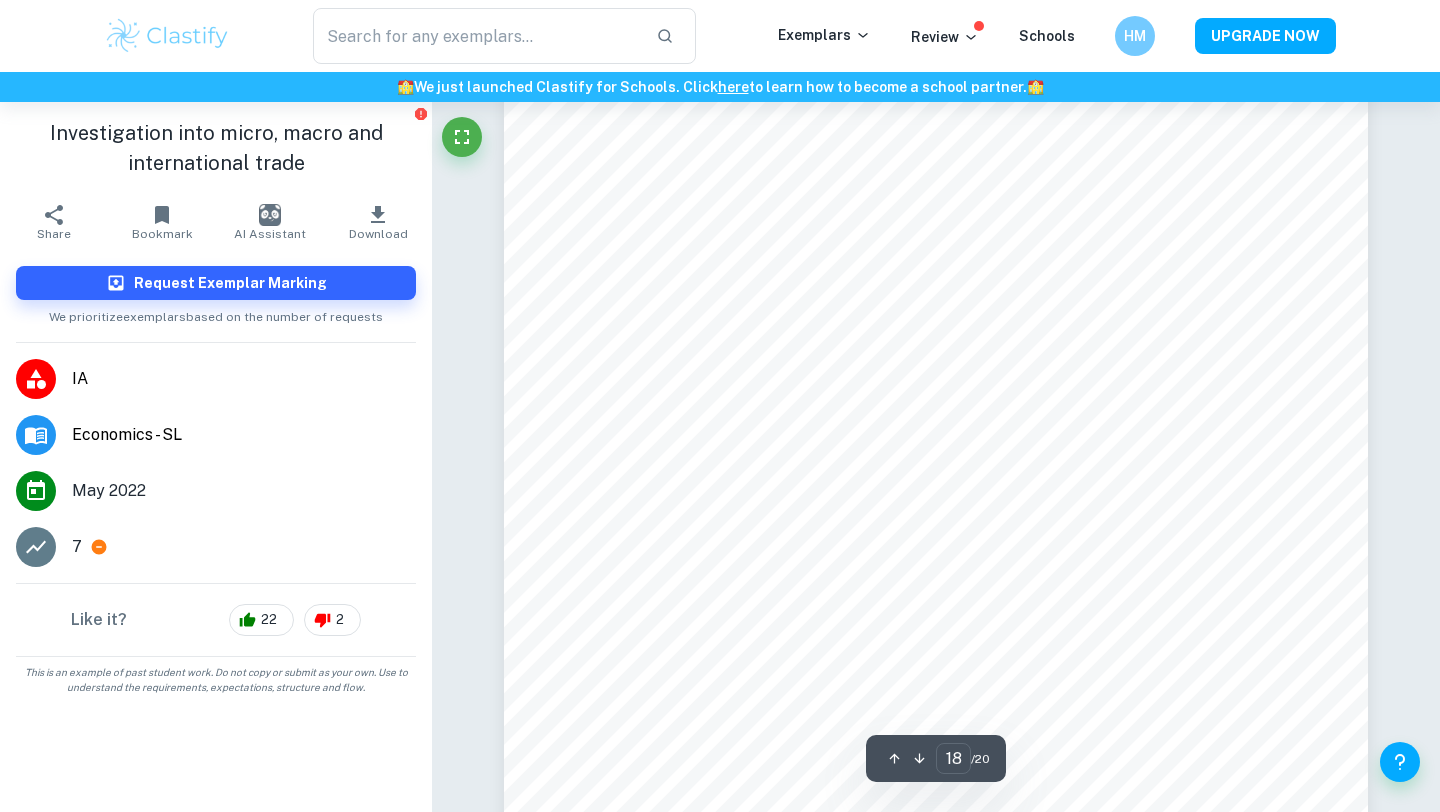scroll, scrollTop: 19824, scrollLeft: 0, axis: vertical 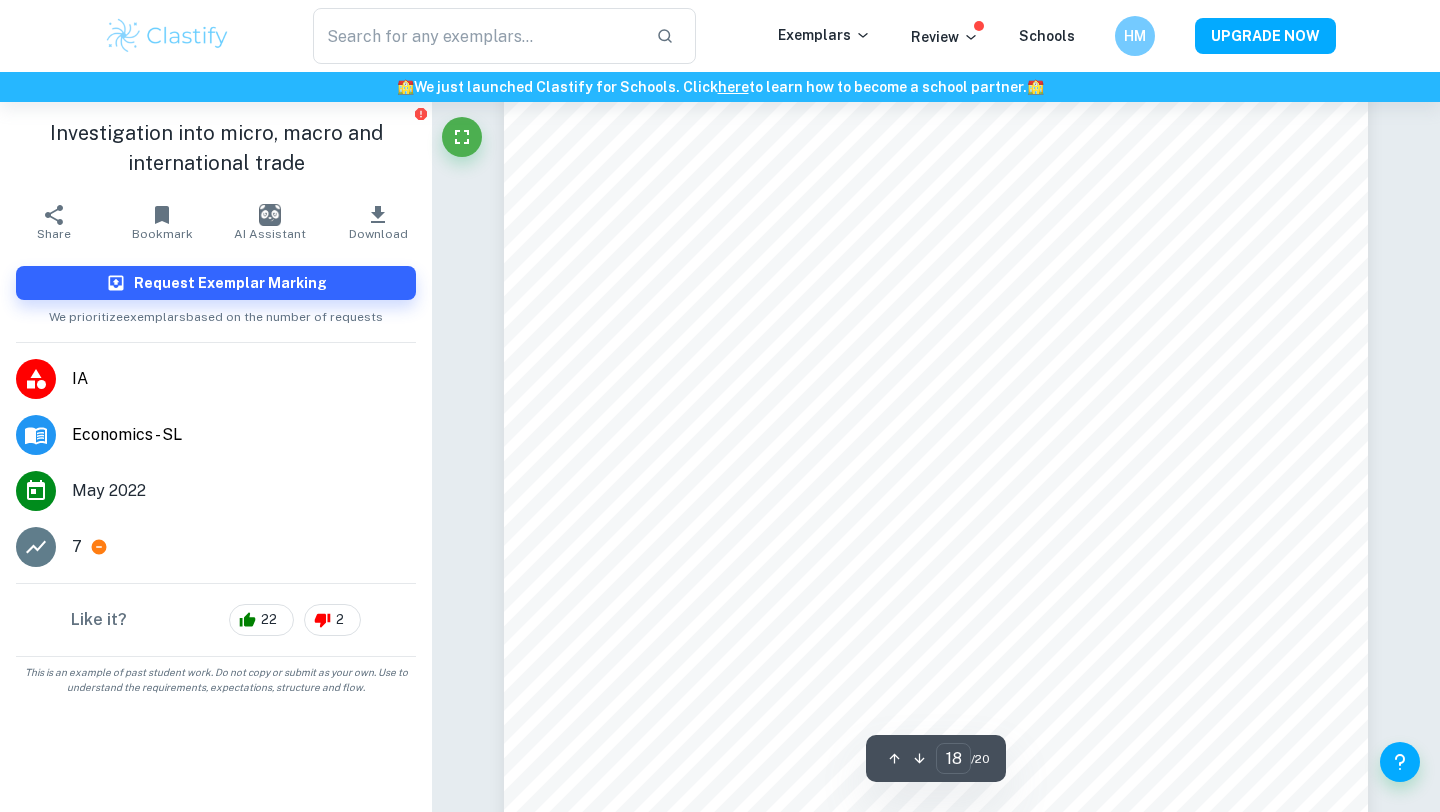 type 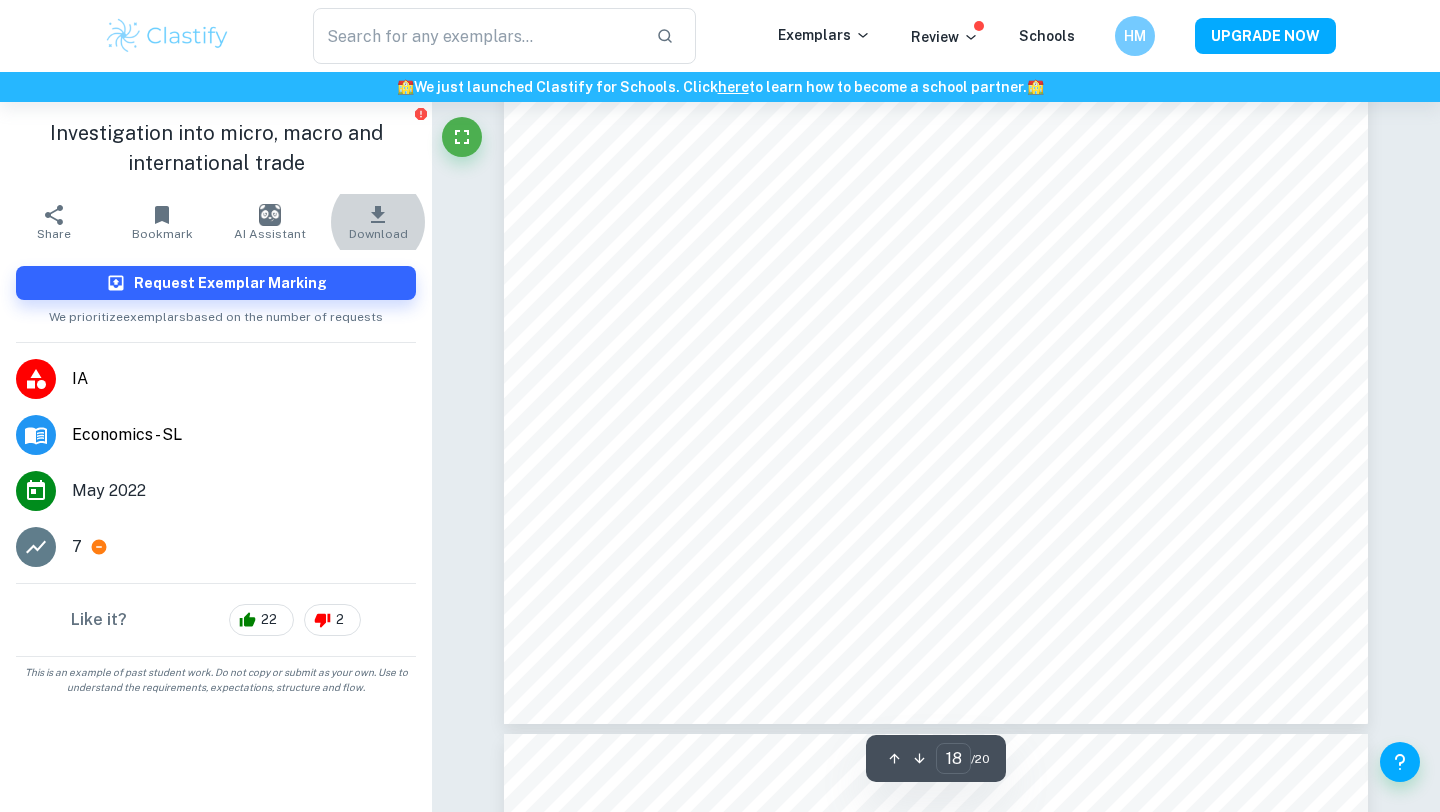 scroll, scrollTop: 20249, scrollLeft: 0, axis: vertical 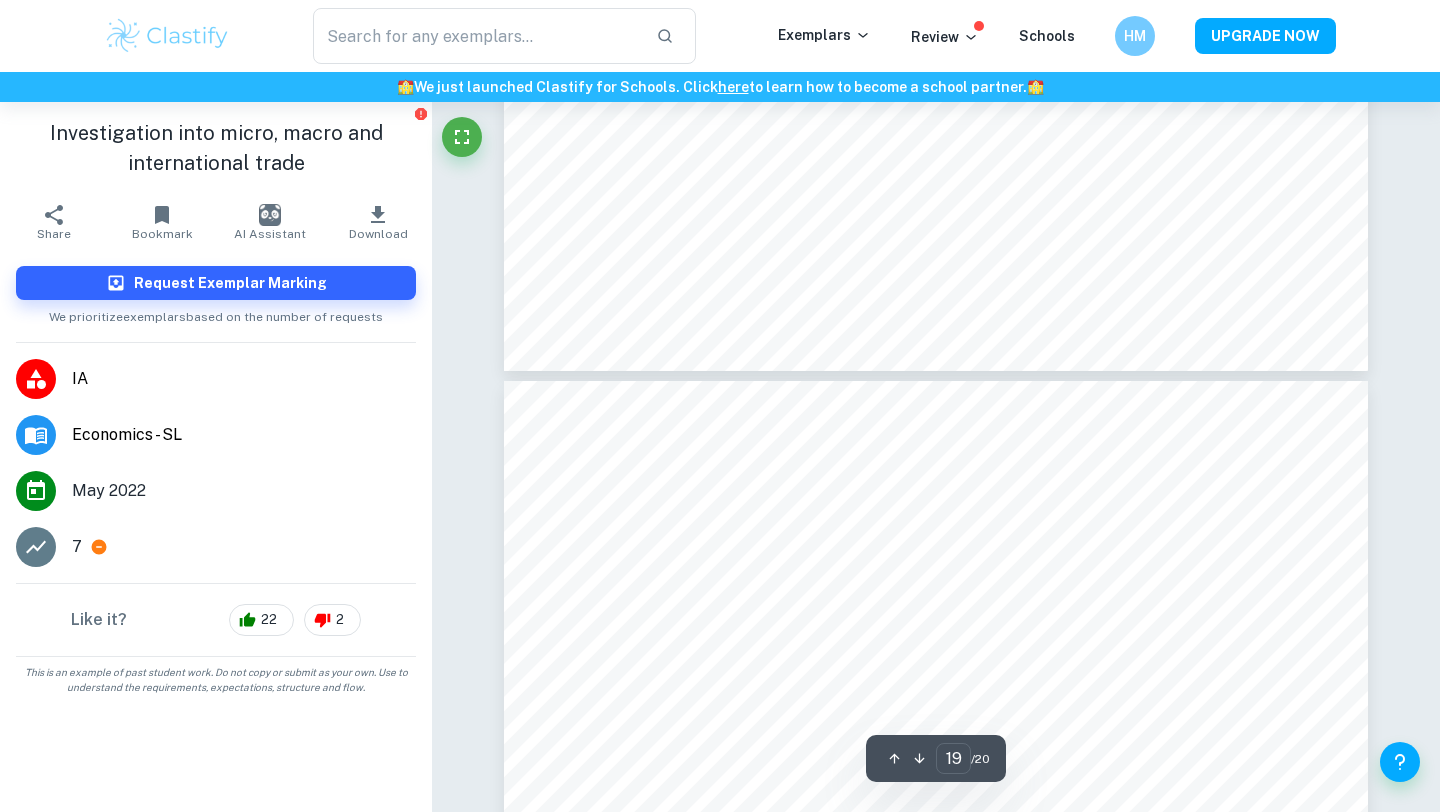 type on "20" 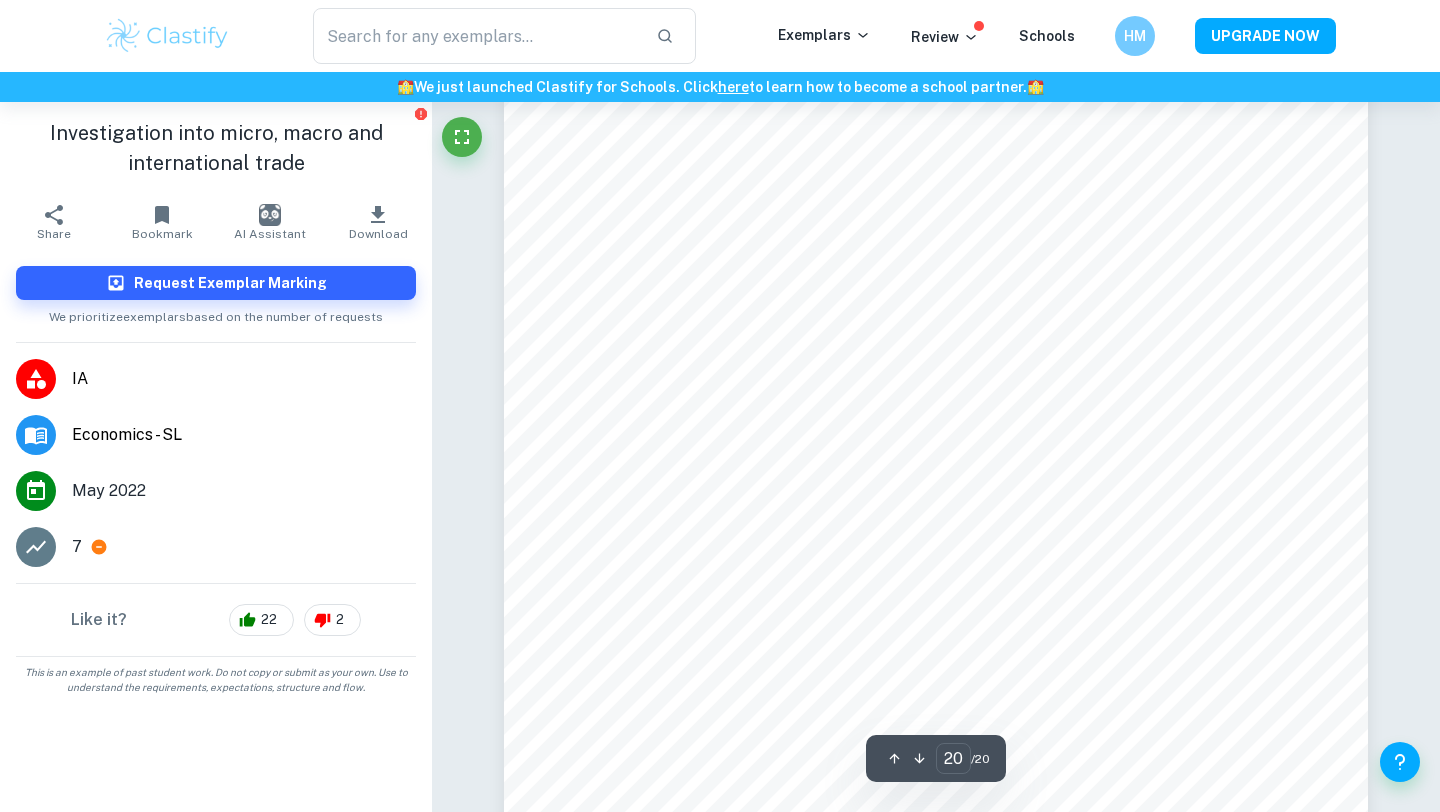 scroll, scrollTop: 22191, scrollLeft: 0, axis: vertical 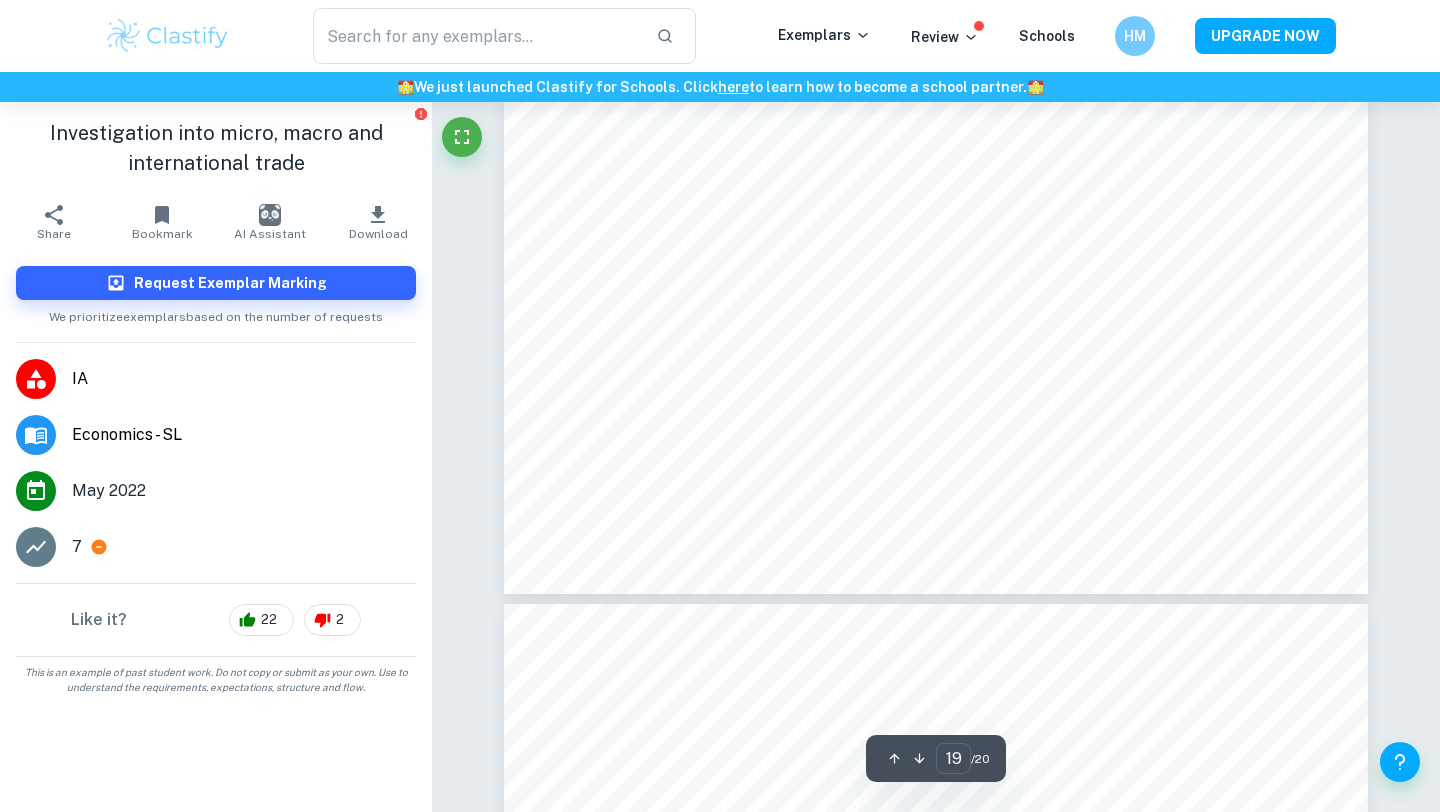 type on "20" 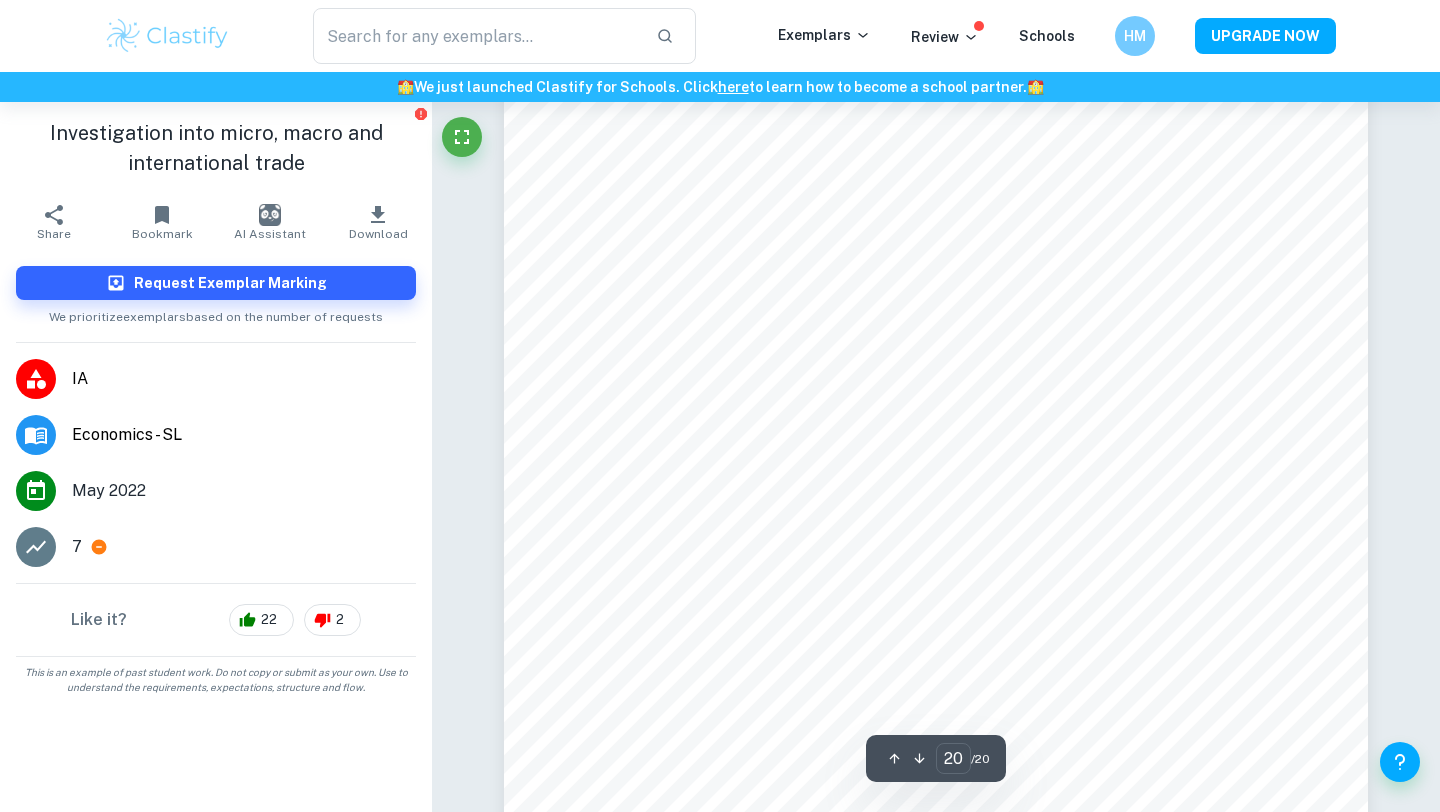 scroll, scrollTop: 22184, scrollLeft: 0, axis: vertical 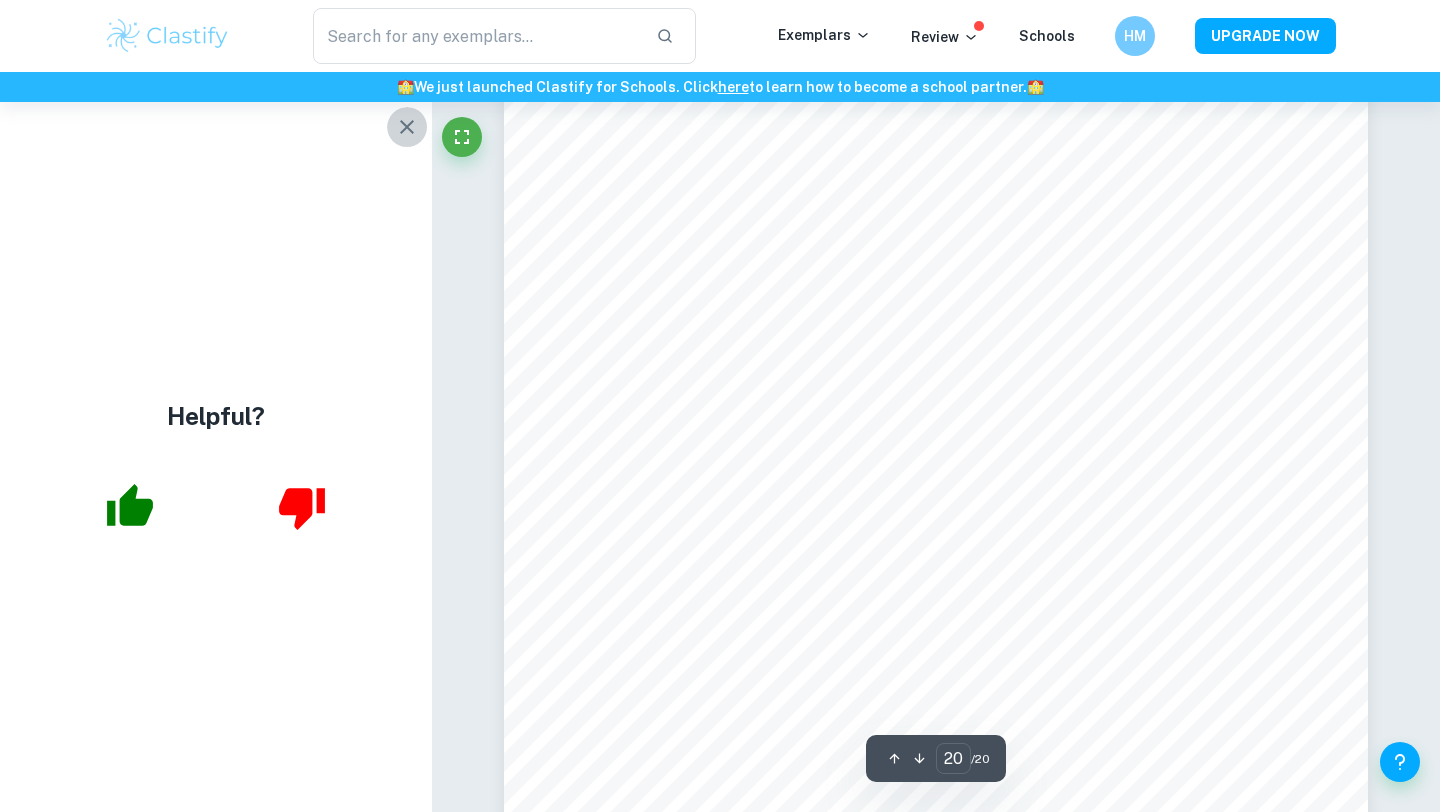 click 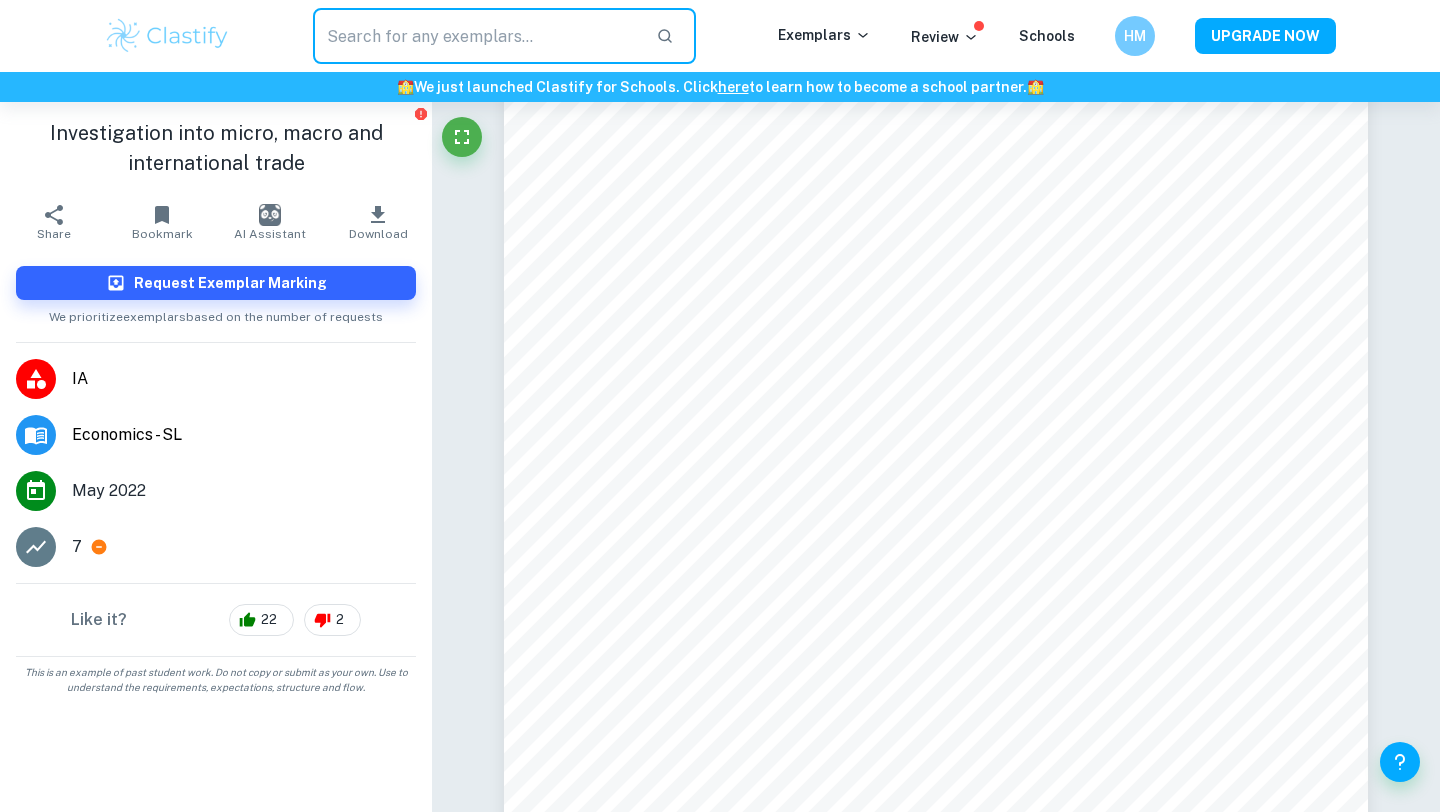 click at bounding box center [476, 36] 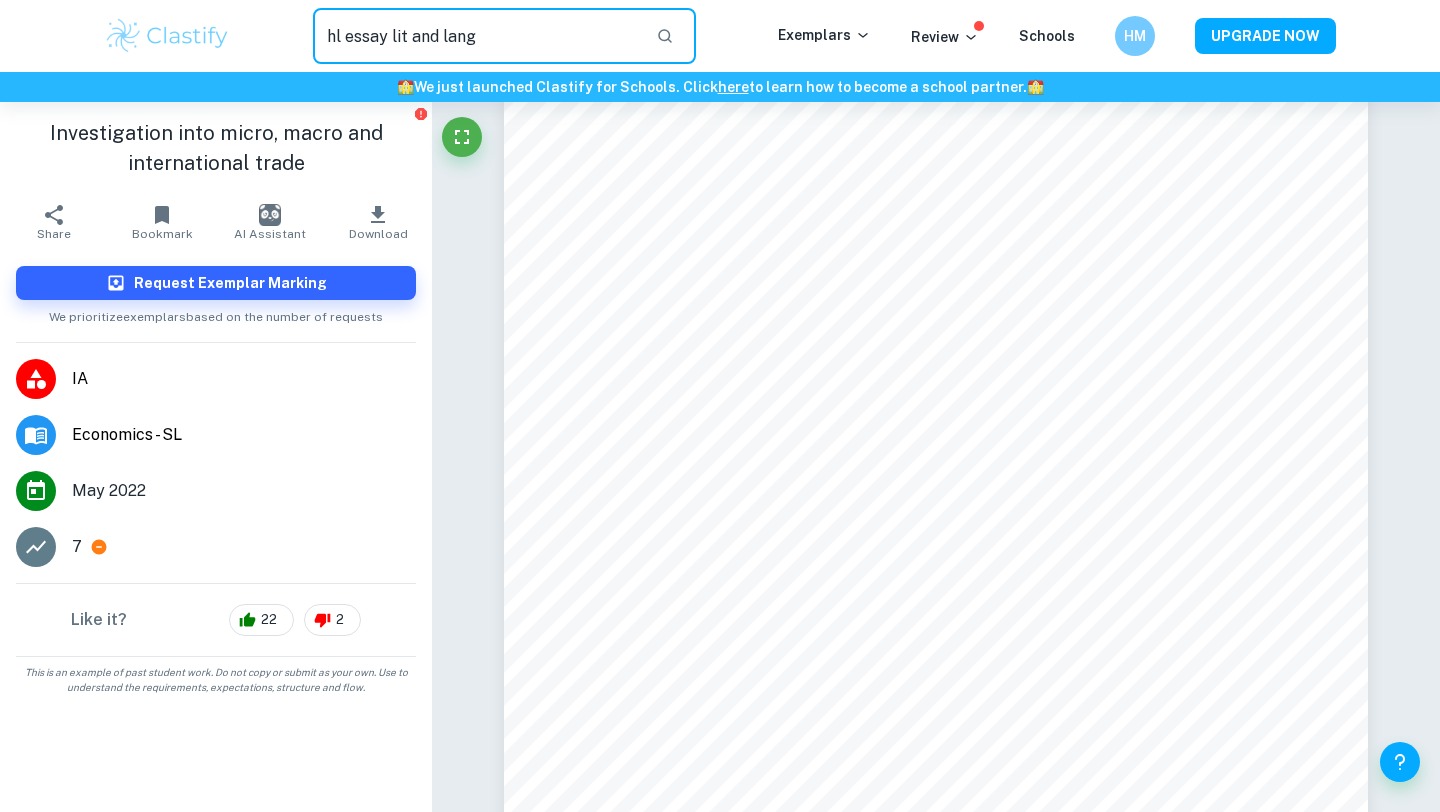 type on "hl essay lit and lang" 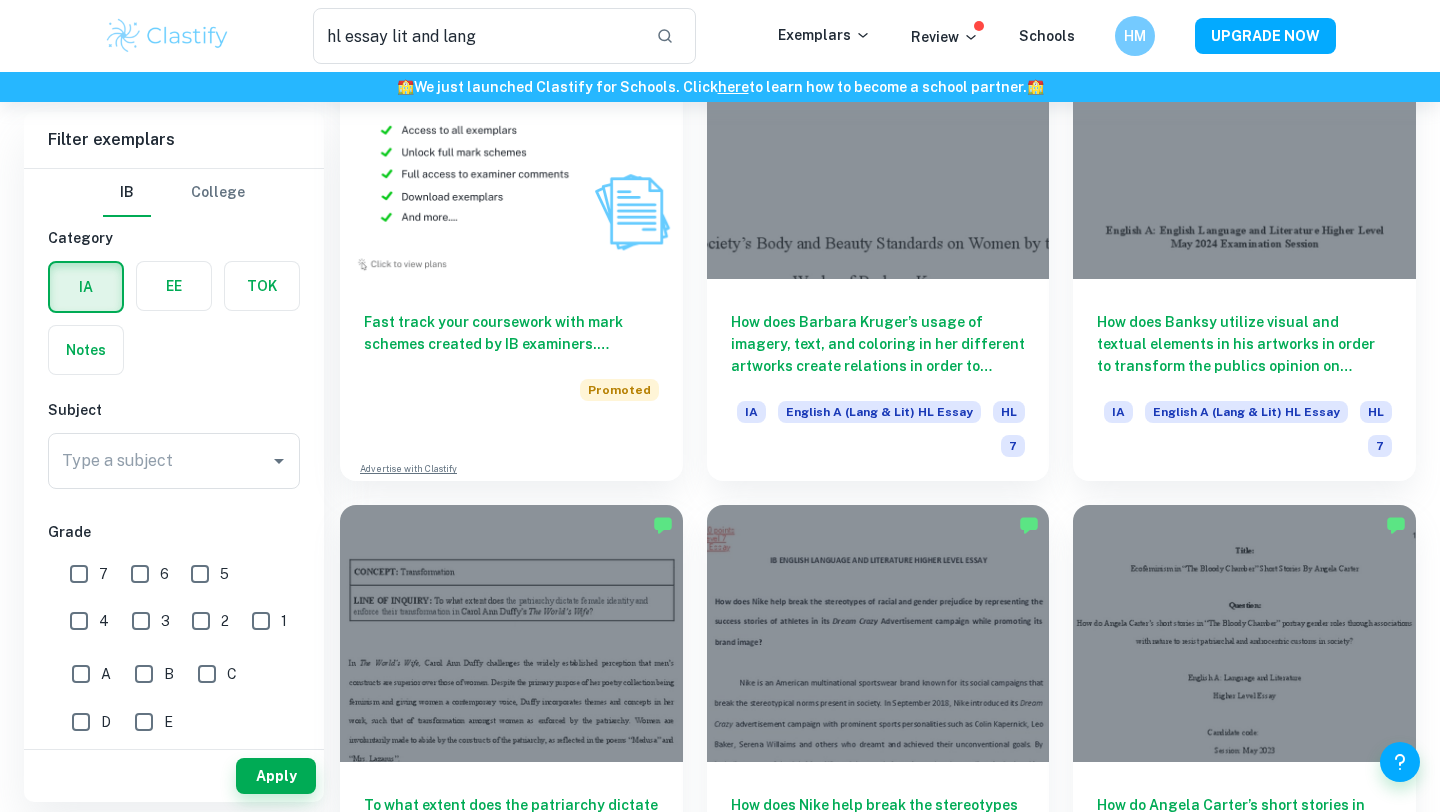 scroll, scrollTop: 1197, scrollLeft: 0, axis: vertical 